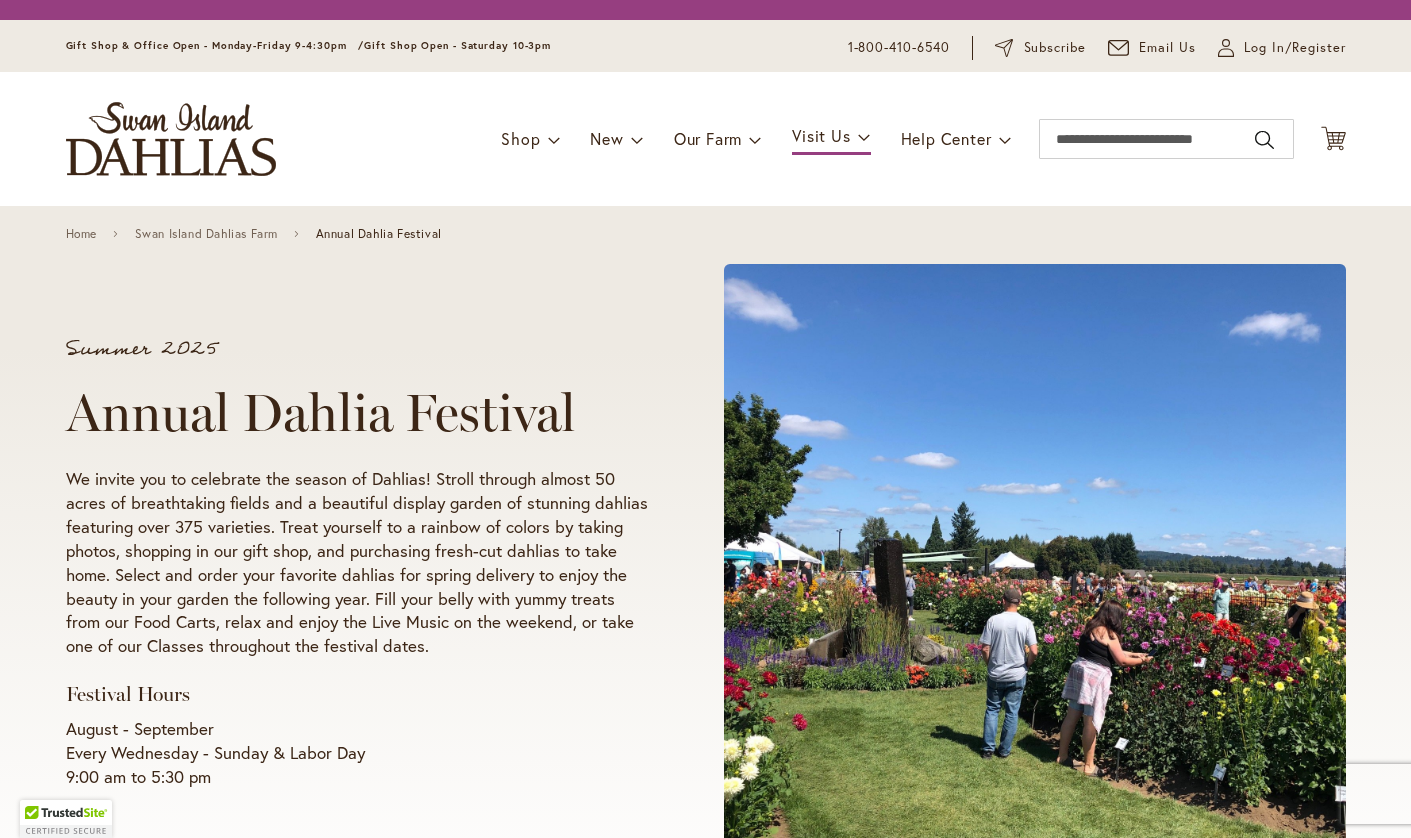 scroll, scrollTop: 0, scrollLeft: 0, axis: both 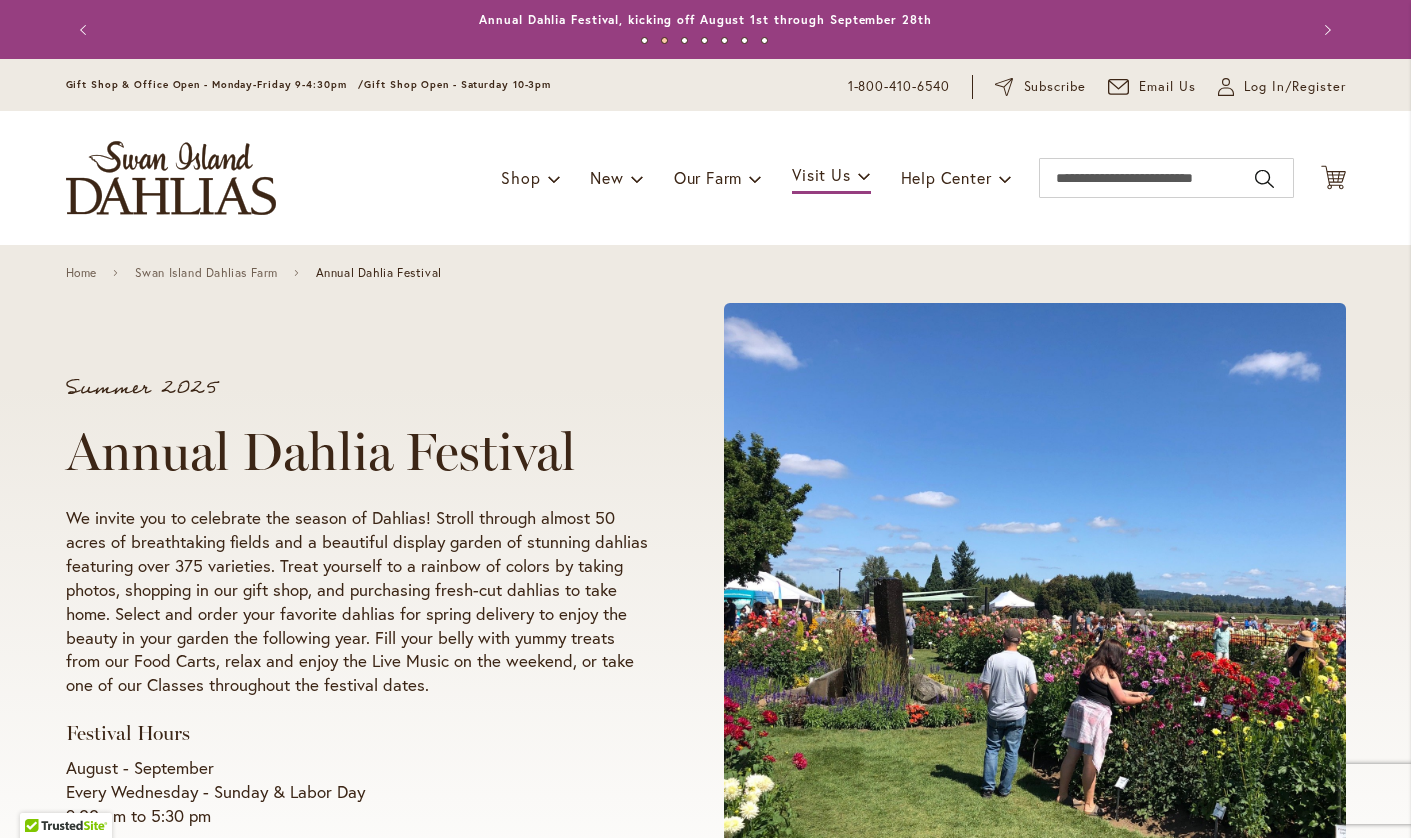 click on "Annual Dahlia Festival" at bounding box center (357, 452) 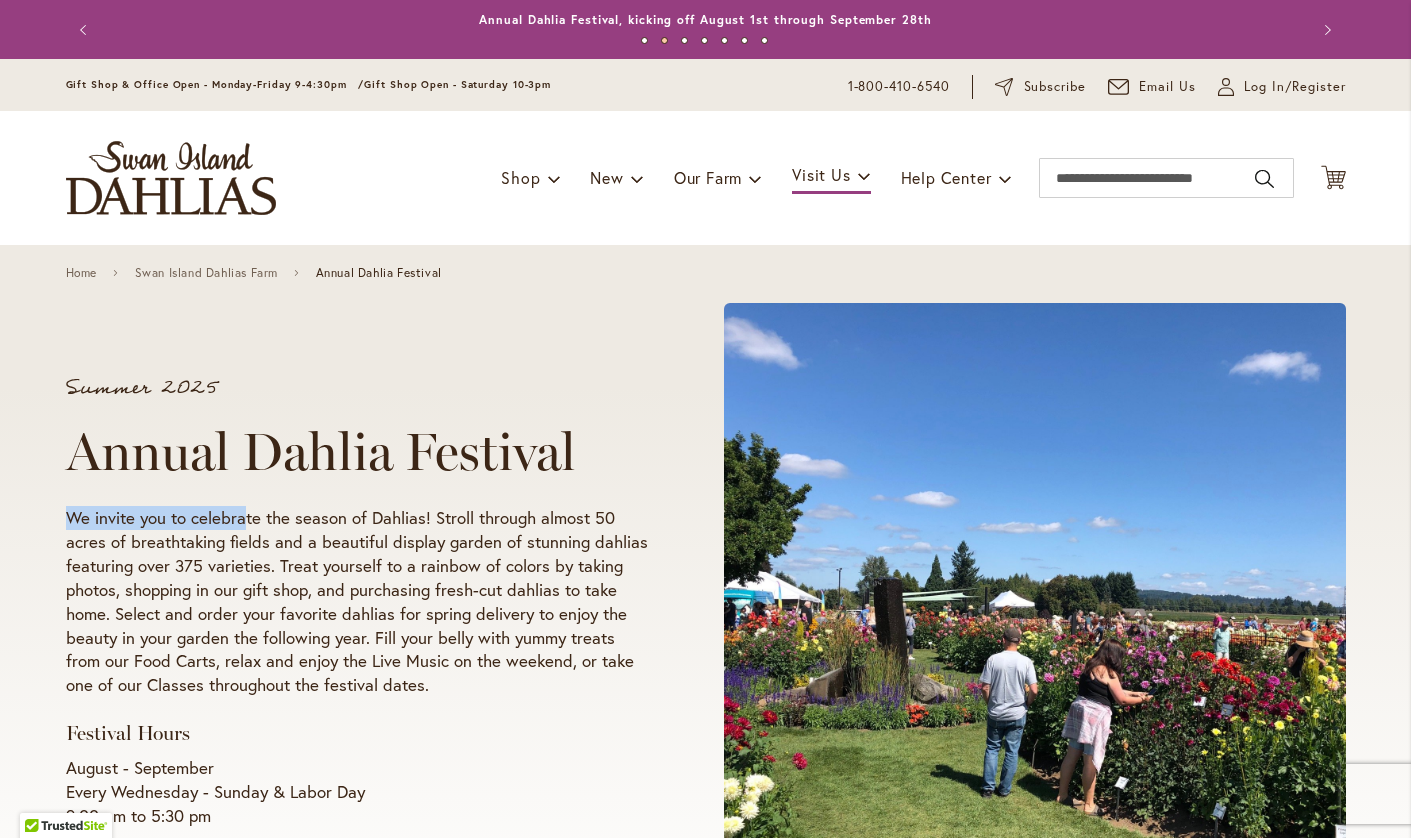 drag, startPoint x: 68, startPoint y: 513, endPoint x: 245, endPoint y: 524, distance: 177.34148 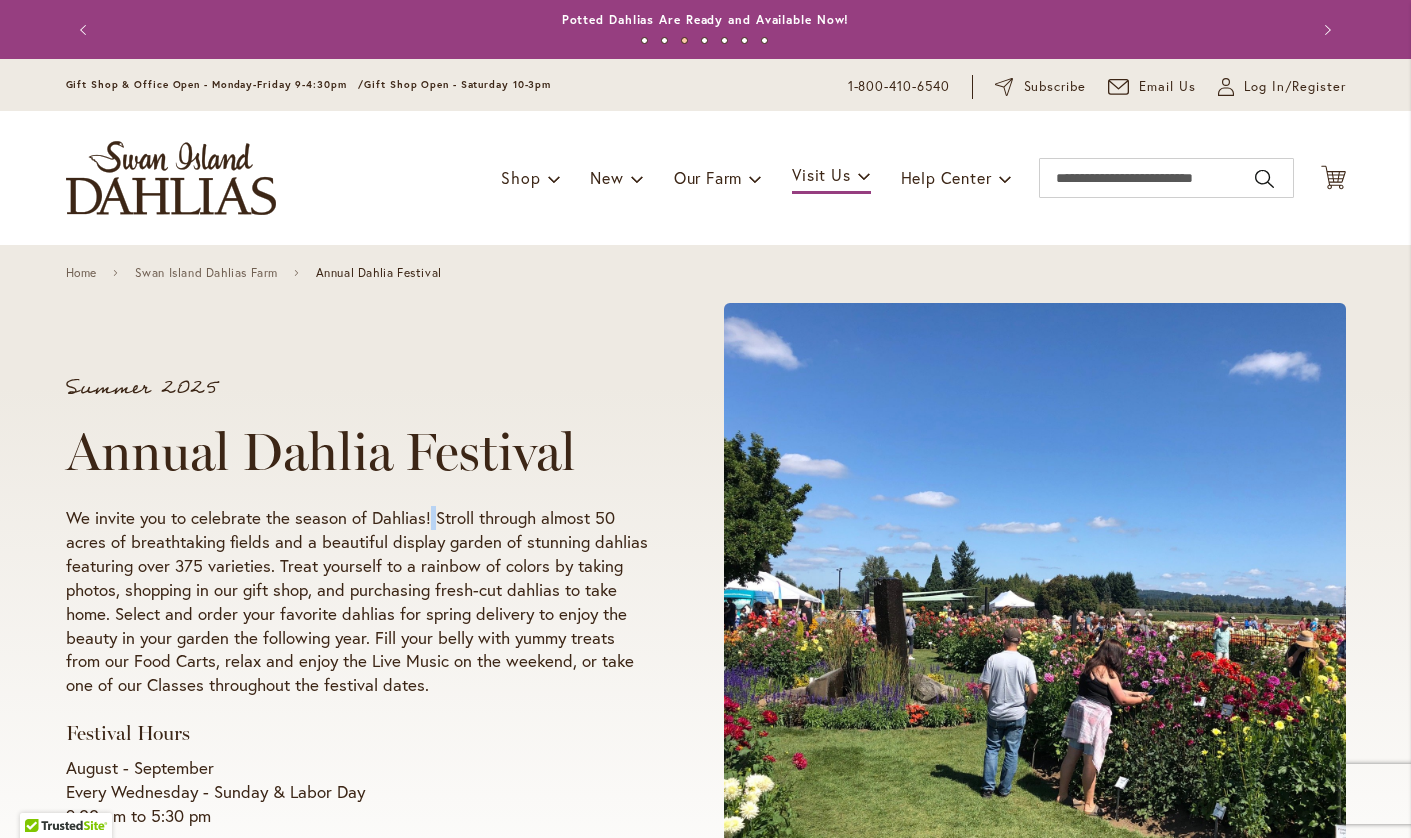 click on "We invite you to celebrate the season of Dahlias! Stroll through almost 50 acres of breathtaking fields and a beautiful display garden of stunning dahlias featuring over 375 varieties. Treat yourself to a rainbow of colors by taking photos, shopping in our gift shop, and purchasing fresh-cut dahlias to take home. Select and order your favorite dahlias for spring delivery to enjoy the beauty in your garden the following year. Fill your belly with yummy treats from our Food Carts, relax and enjoy the Live Music on the weekend, or take one of our Classes throughout the festival dates." at bounding box center (357, 602) 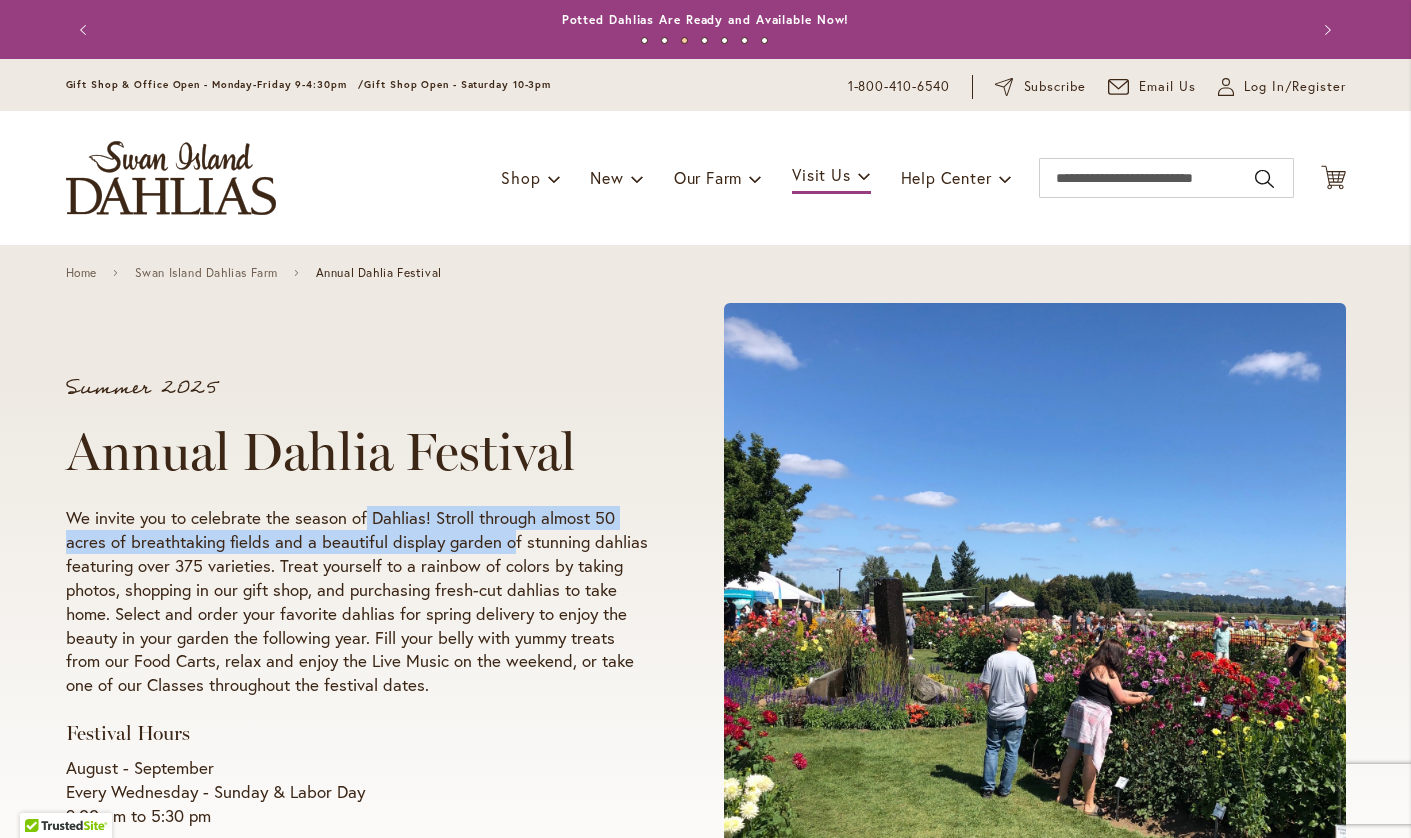 drag, startPoint x: 365, startPoint y: 516, endPoint x: 512, endPoint y: 534, distance: 148.09795 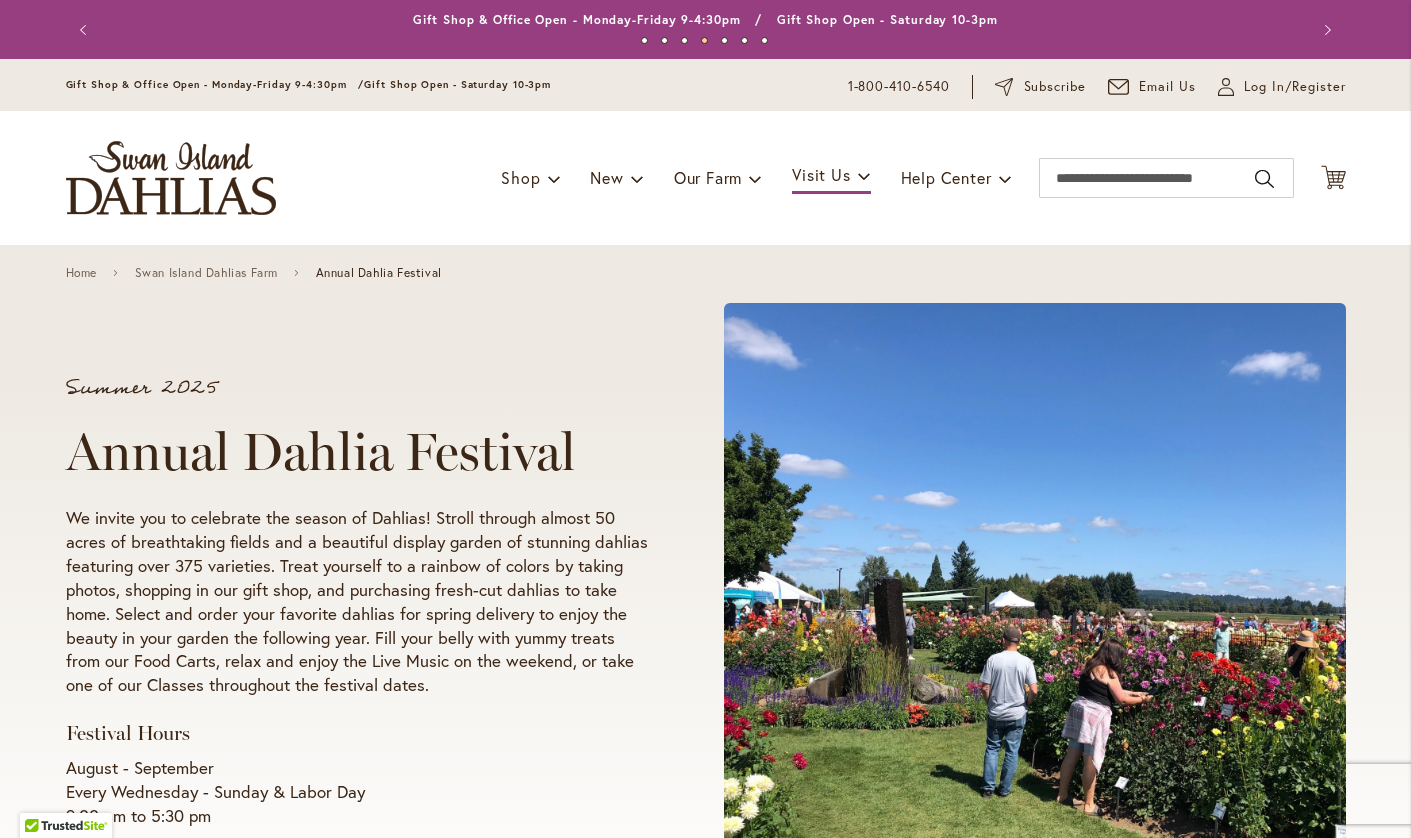 click on "Summer 2025
Annual Dahlia Festival
We invite you to celebrate the season of Dahlias! Stroll through almost 50 acres of breathtaking fields and a beautiful display garden of stunning dahlias featuring over 375 varieties. Treat yourself to a rainbow of colors by taking photos, shopping in our gift shop, and purchasing fresh-cut dahlias to take home. Select and order your favorite dahlias for spring delivery to enjoy the beauty in your garden the following year. Fill your belly with yummy treats from our Food Carts, relax and enjoy the Live Music on the weekend, or take one of our Classes throughout the festival dates.
Festival Hours
August - September Every Wednesday - Sunday & Labor Day 9:00 am to 5:30 pm" at bounding box center [705, 603] 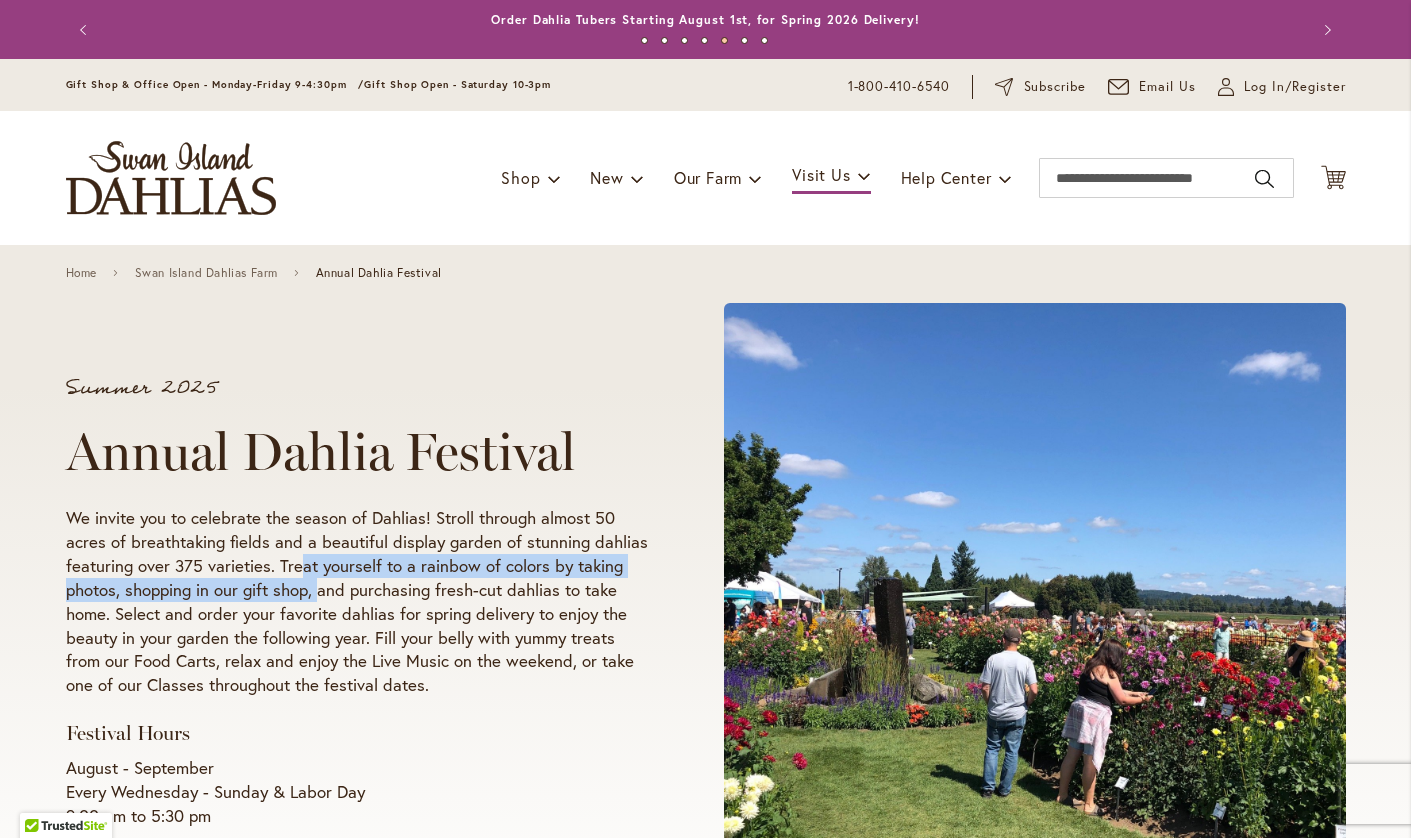 drag, startPoint x: 294, startPoint y: 570, endPoint x: 316, endPoint y: 592, distance: 31.112698 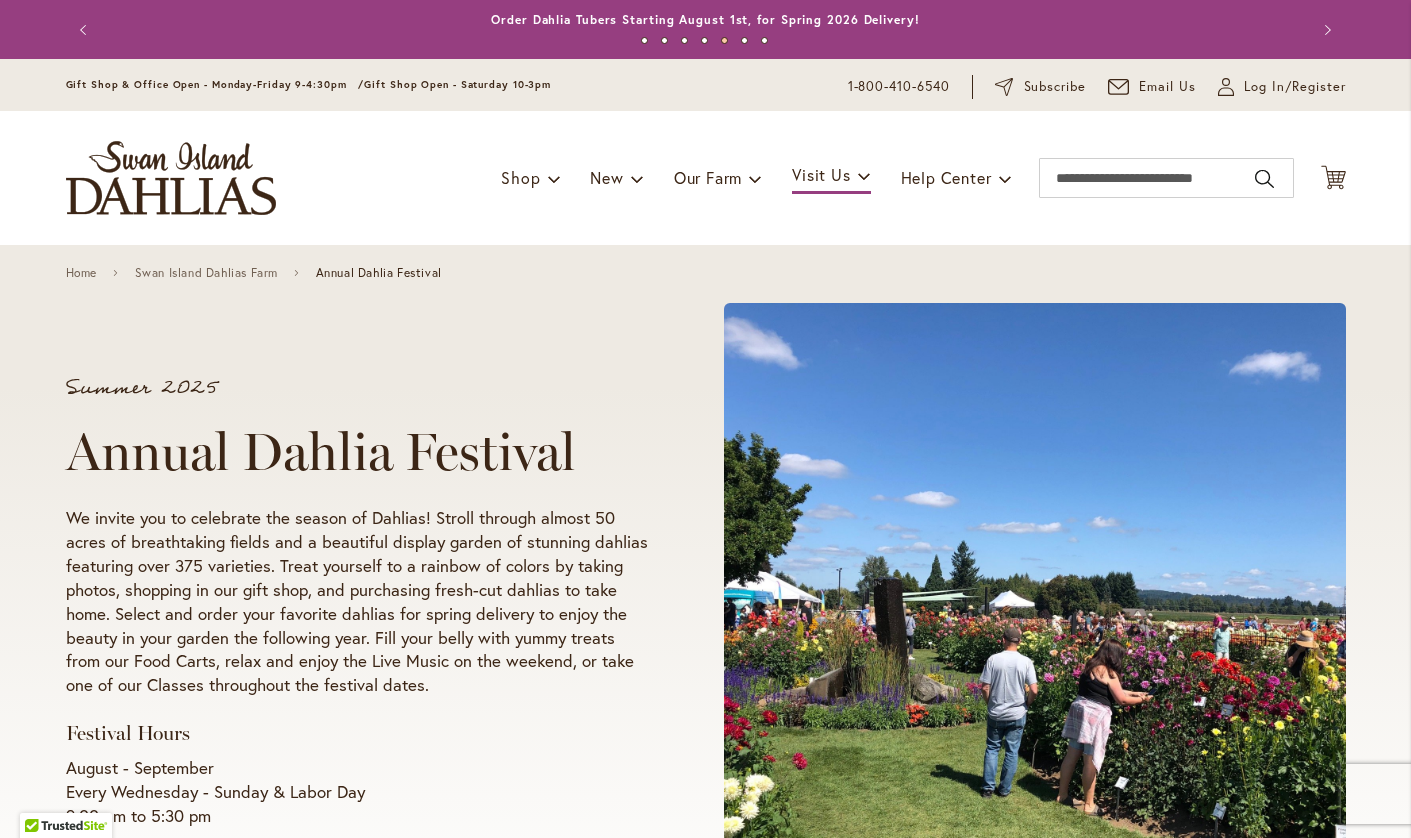 click on "We invite you to celebrate the season of Dahlias! Stroll through almost 50 acres of breathtaking fields and a beautiful display garden of stunning dahlias featuring over 375 varieties. Treat yourself to a rainbow of colors by taking photos, shopping in our gift shop, and purchasing fresh-cut dahlias to take home. Select and order your favorite dahlias for spring delivery to enjoy the beauty in your garden the following year. Fill your belly with yummy treats from our Food Carts, relax and enjoy the Live Music on the weekend, or take one of our Classes throughout the festival dates." at bounding box center (357, 602) 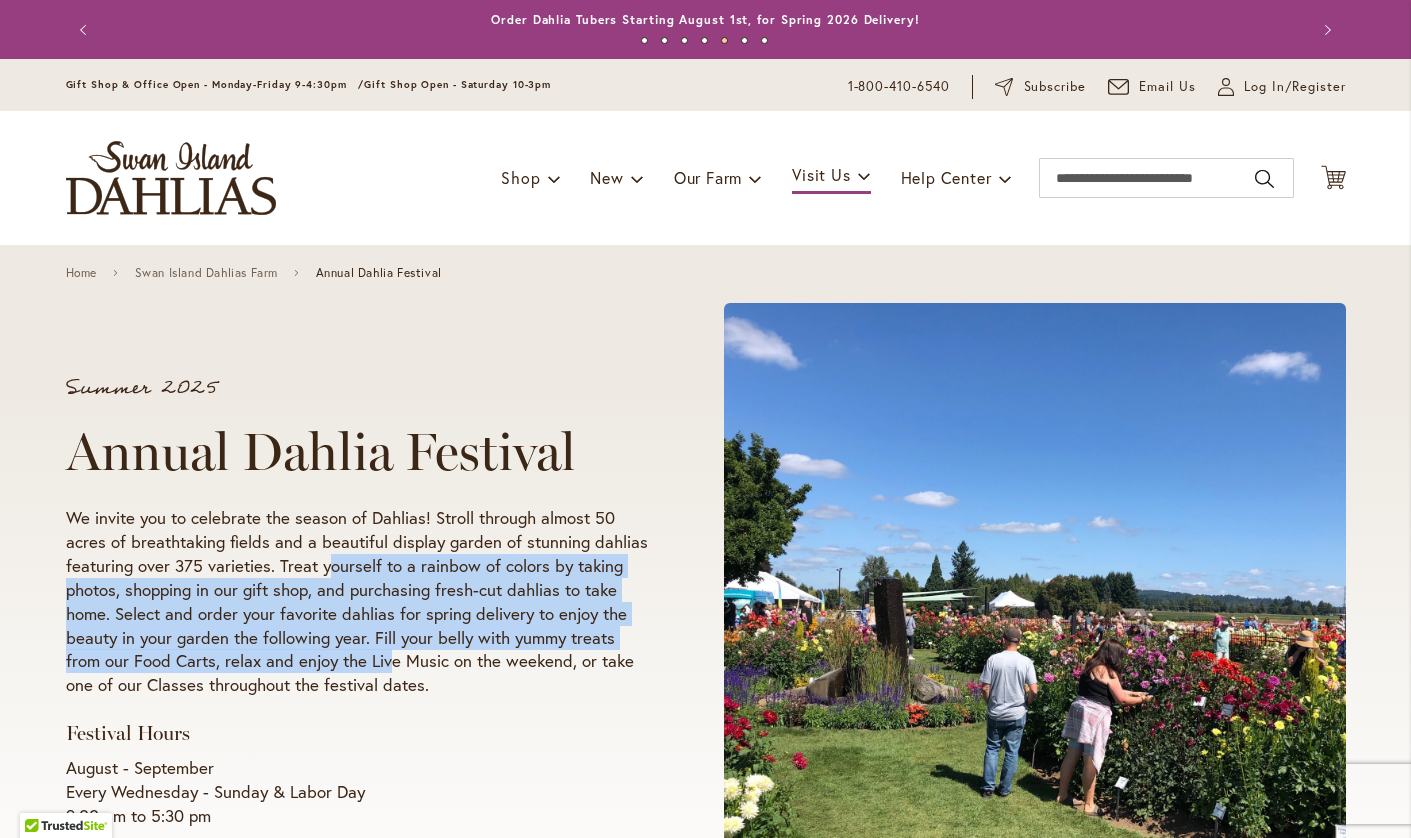 drag, startPoint x: 324, startPoint y: 573, endPoint x: 390, endPoint y: 657, distance: 106.826965 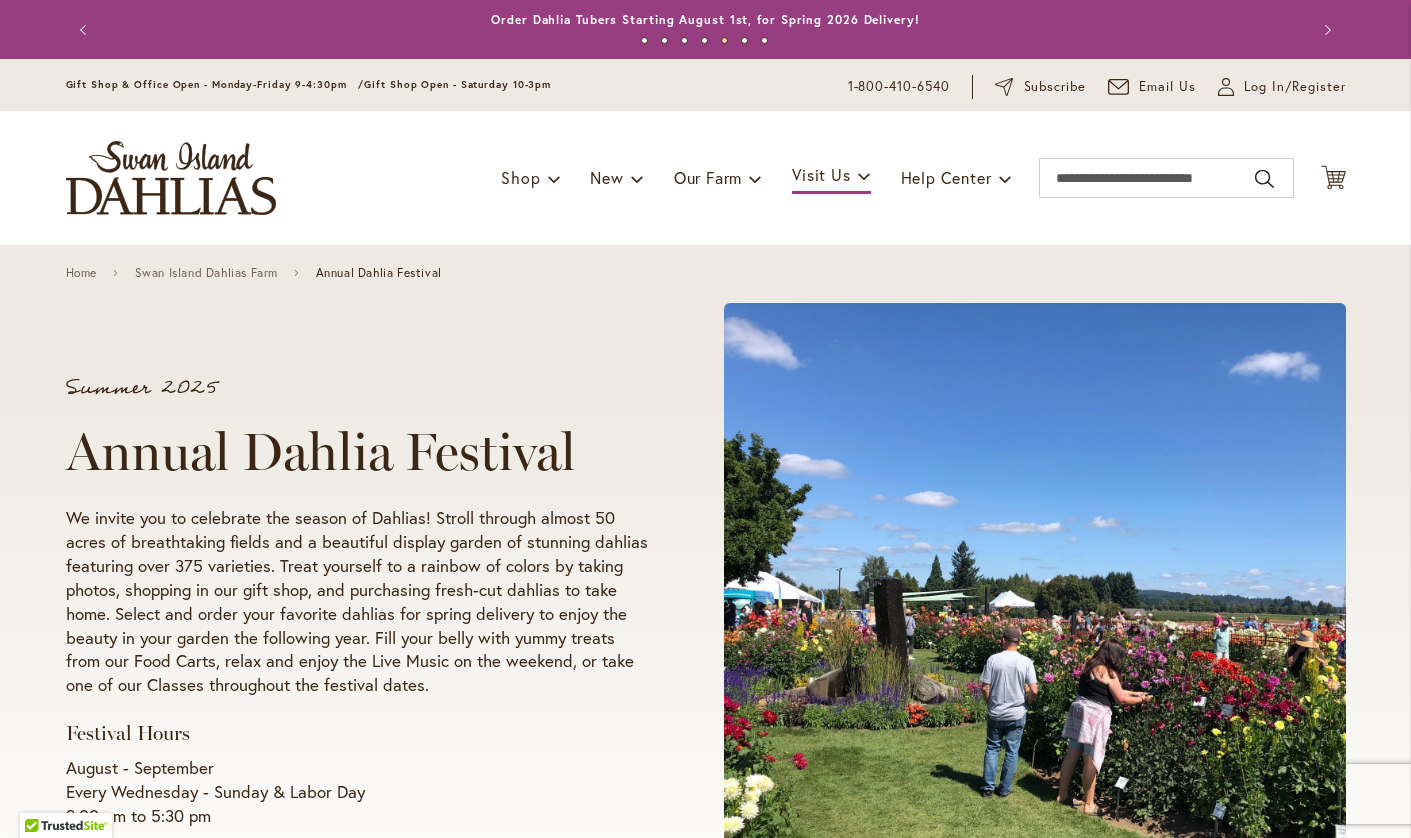click on "We invite you to celebrate the season of Dahlias! Stroll through almost 50 acres of breathtaking fields and a beautiful display garden of stunning dahlias featuring over 375 varieties. Treat yourself to a rainbow of colors by taking photos, shopping in our gift shop, and purchasing fresh-cut dahlias to take home. Select and order your favorite dahlias for spring delivery to enjoy the beauty in your garden the following year. Fill your belly with yummy treats from our Food Carts, relax and enjoy the Live Music on the weekend, or take one of our Classes throughout the festival dates." at bounding box center (357, 602) 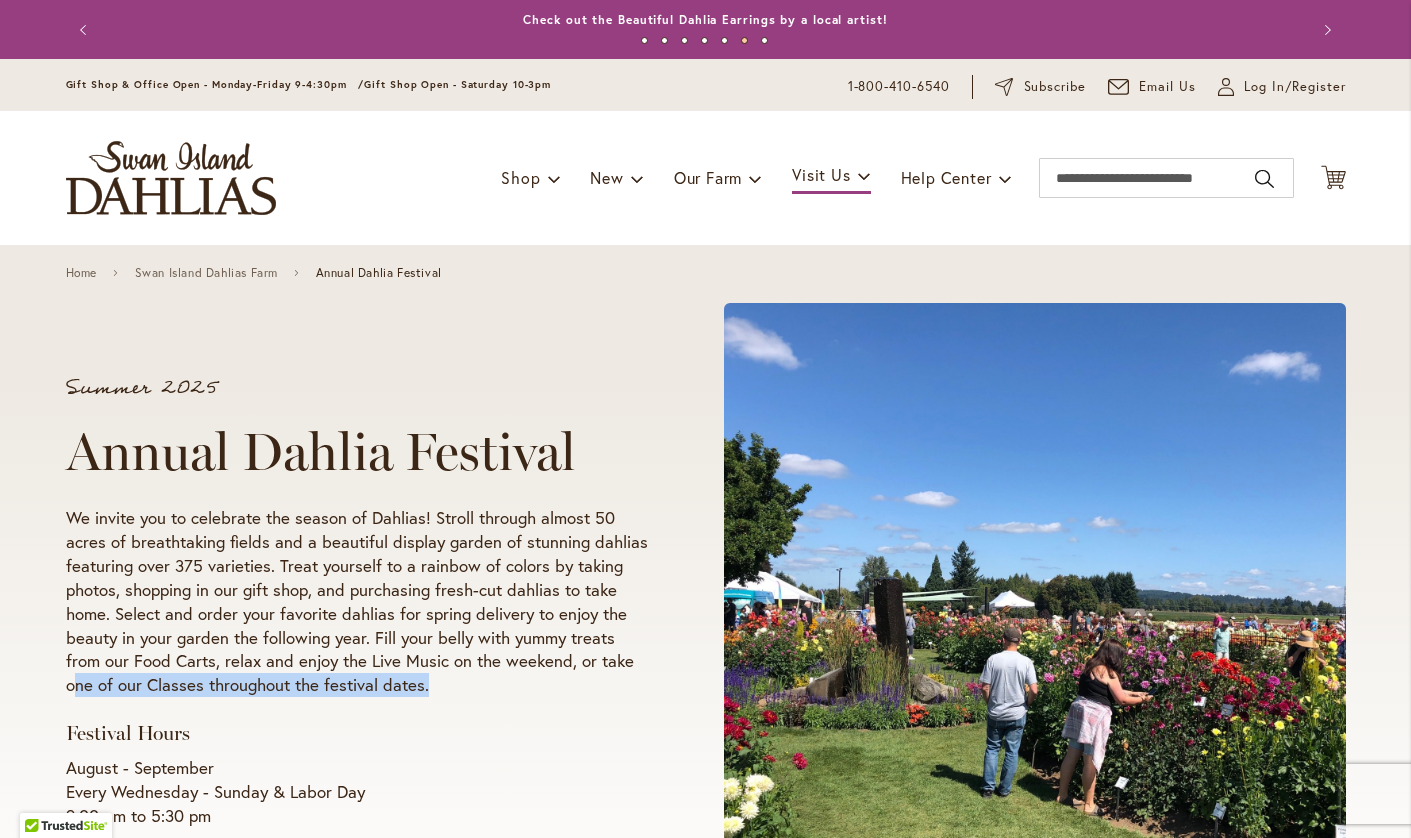 drag, startPoint x: 78, startPoint y: 681, endPoint x: 203, endPoint y: 693, distance: 125.57468 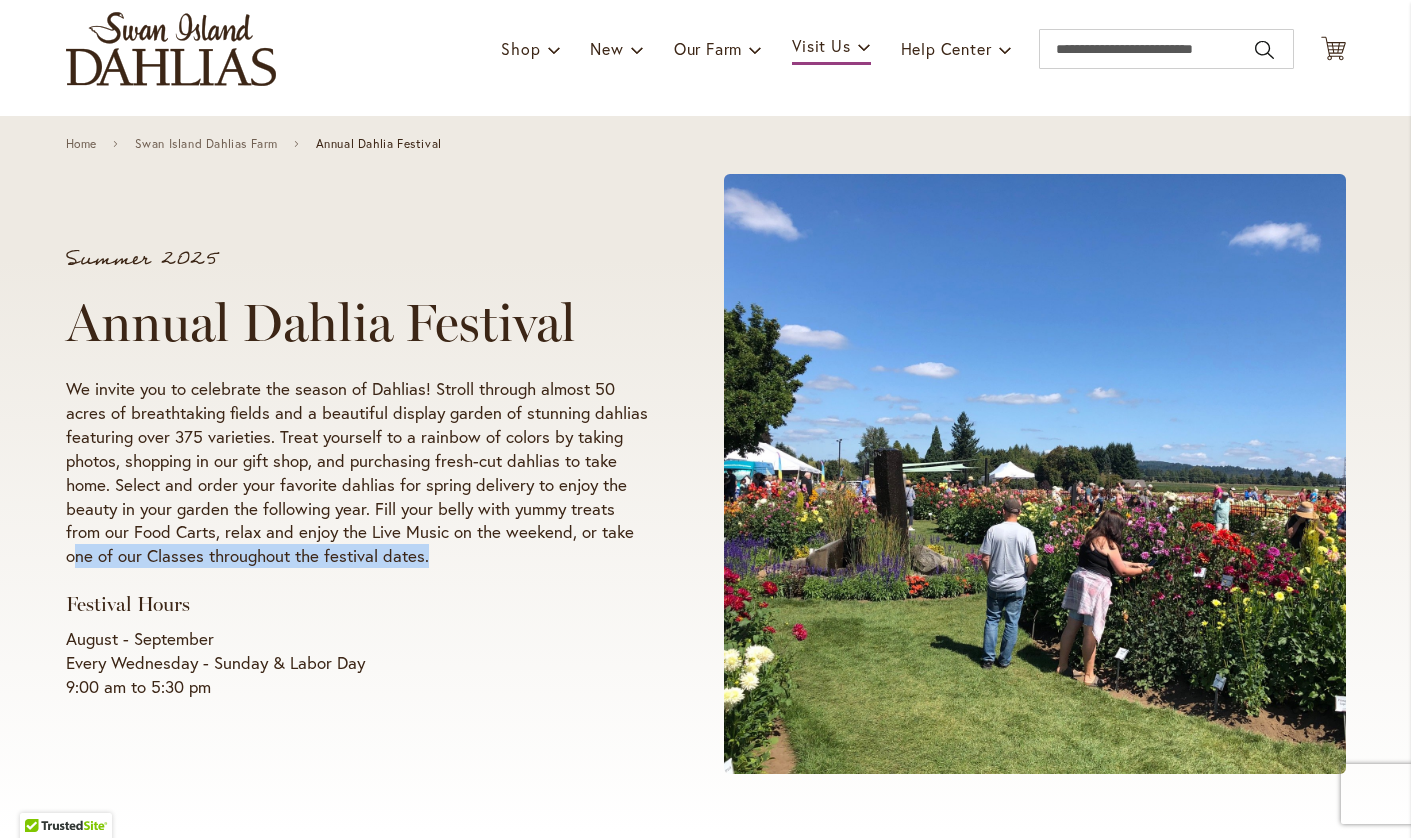 scroll, scrollTop: 180, scrollLeft: 0, axis: vertical 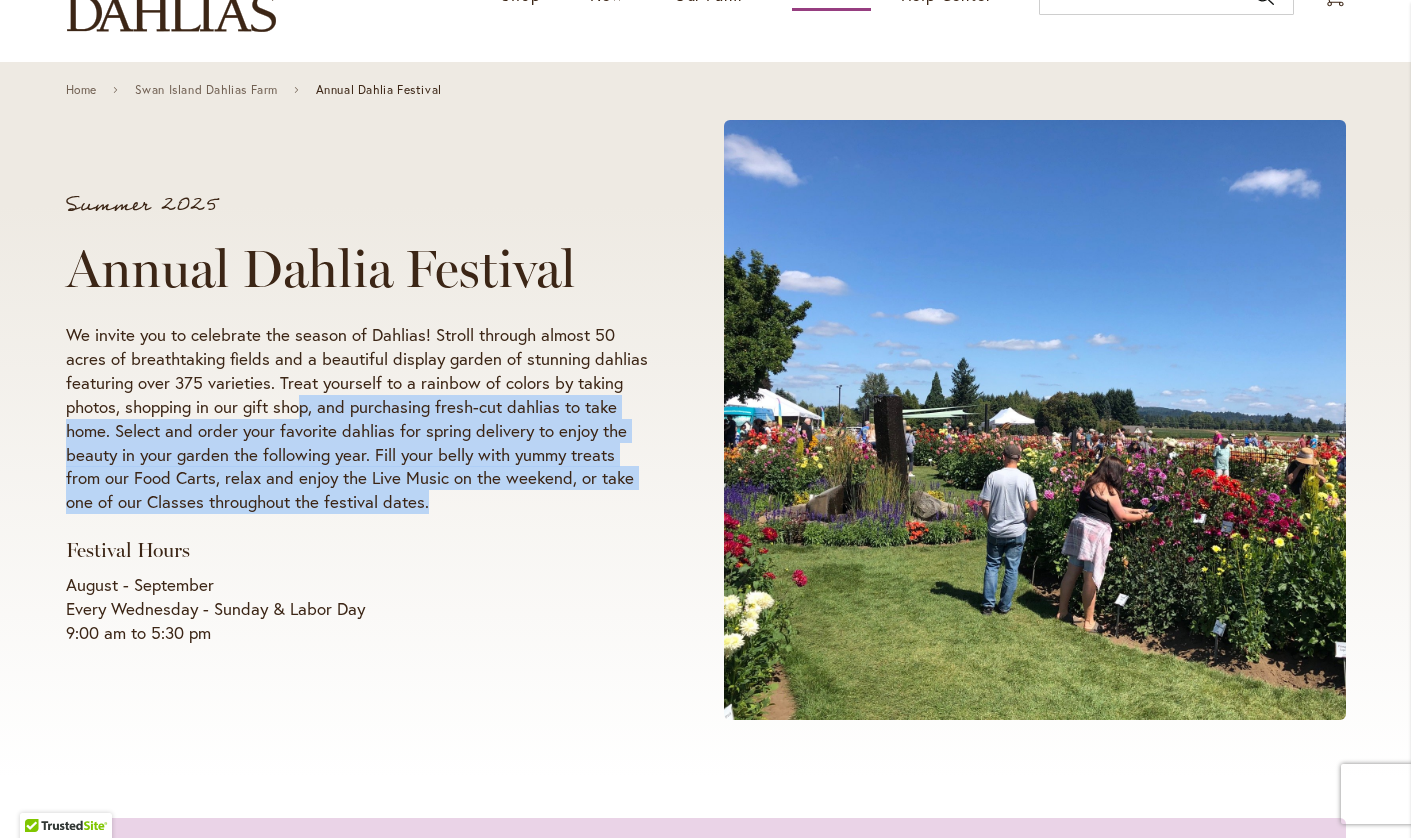 drag, startPoint x: 304, startPoint y: 404, endPoint x: 440, endPoint y: 521, distance: 179.40178 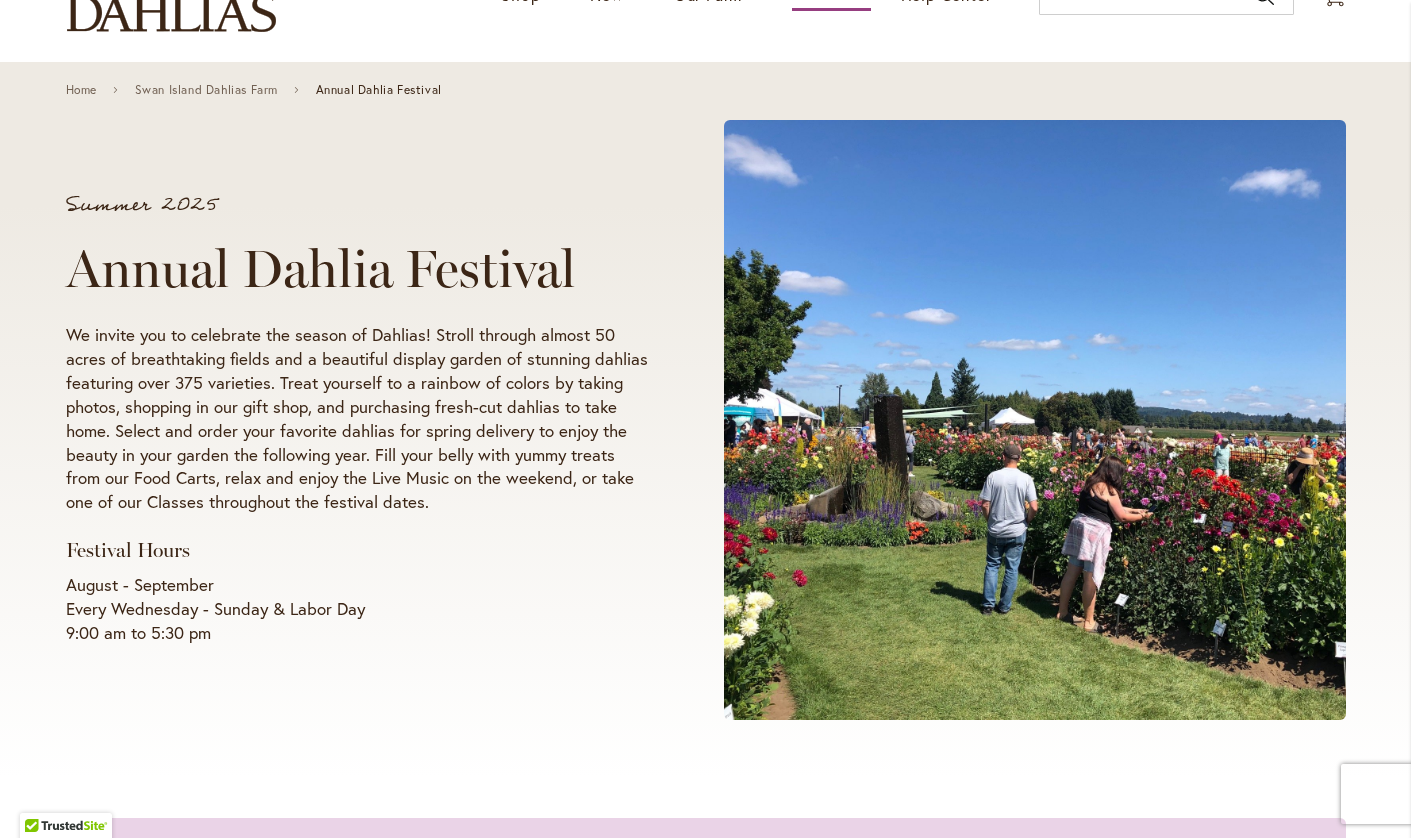 click on "We invite you to celebrate the season of Dahlias! Stroll through almost 50 acres of breathtaking fields and a beautiful display garden of stunning dahlias featuring over 375 varieties. Treat yourself to a rainbow of colors by taking photos, shopping in our gift shop, and purchasing fresh-cut dahlias to take home. Select and order your favorite dahlias for spring delivery to enjoy the beauty in your garden the following year. Fill your belly with yummy treats from our Food Carts, relax and enjoy the Live Music on the weekend, or take one of our Classes throughout the festival dates." at bounding box center [357, 419] 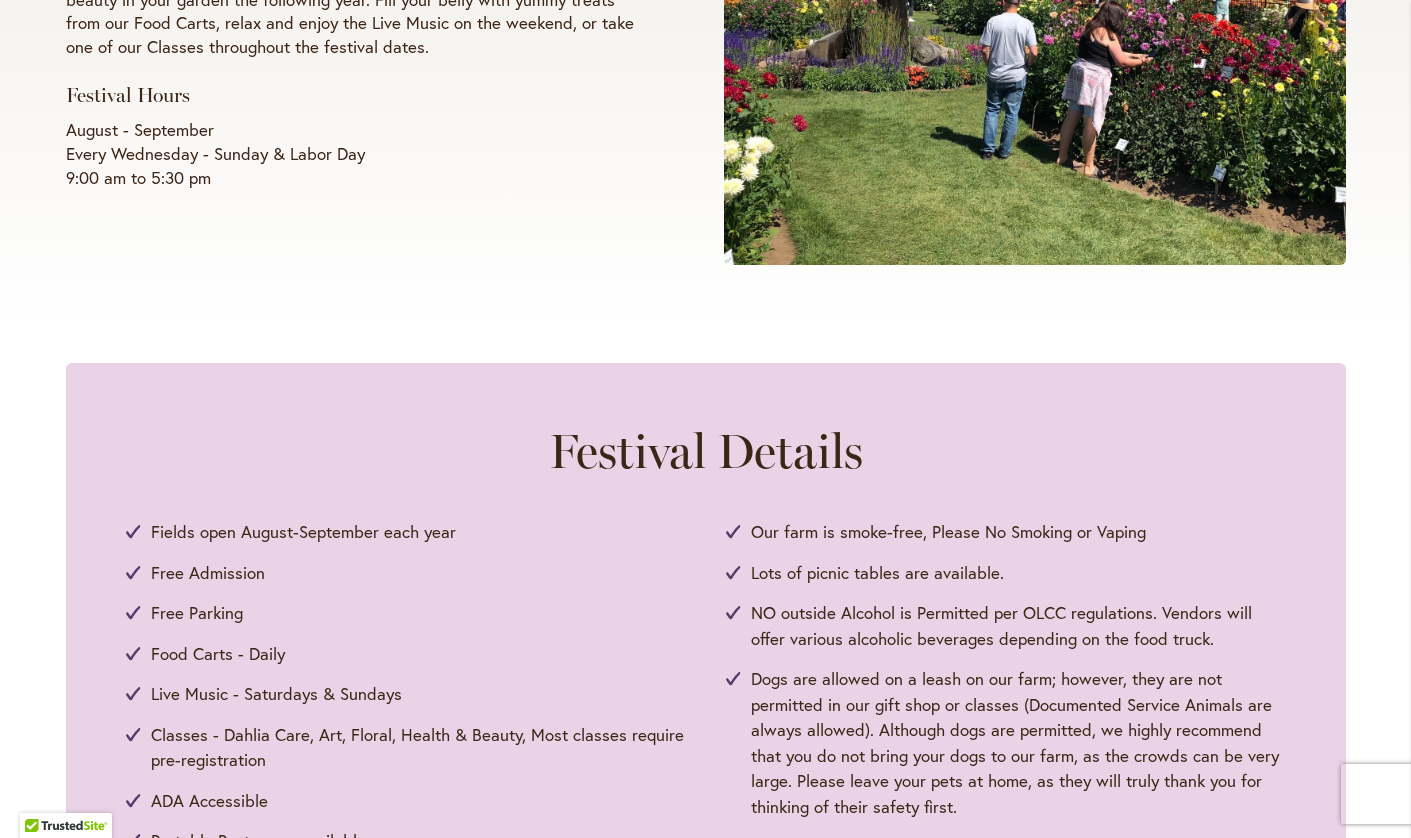 scroll, scrollTop: 825, scrollLeft: 0, axis: vertical 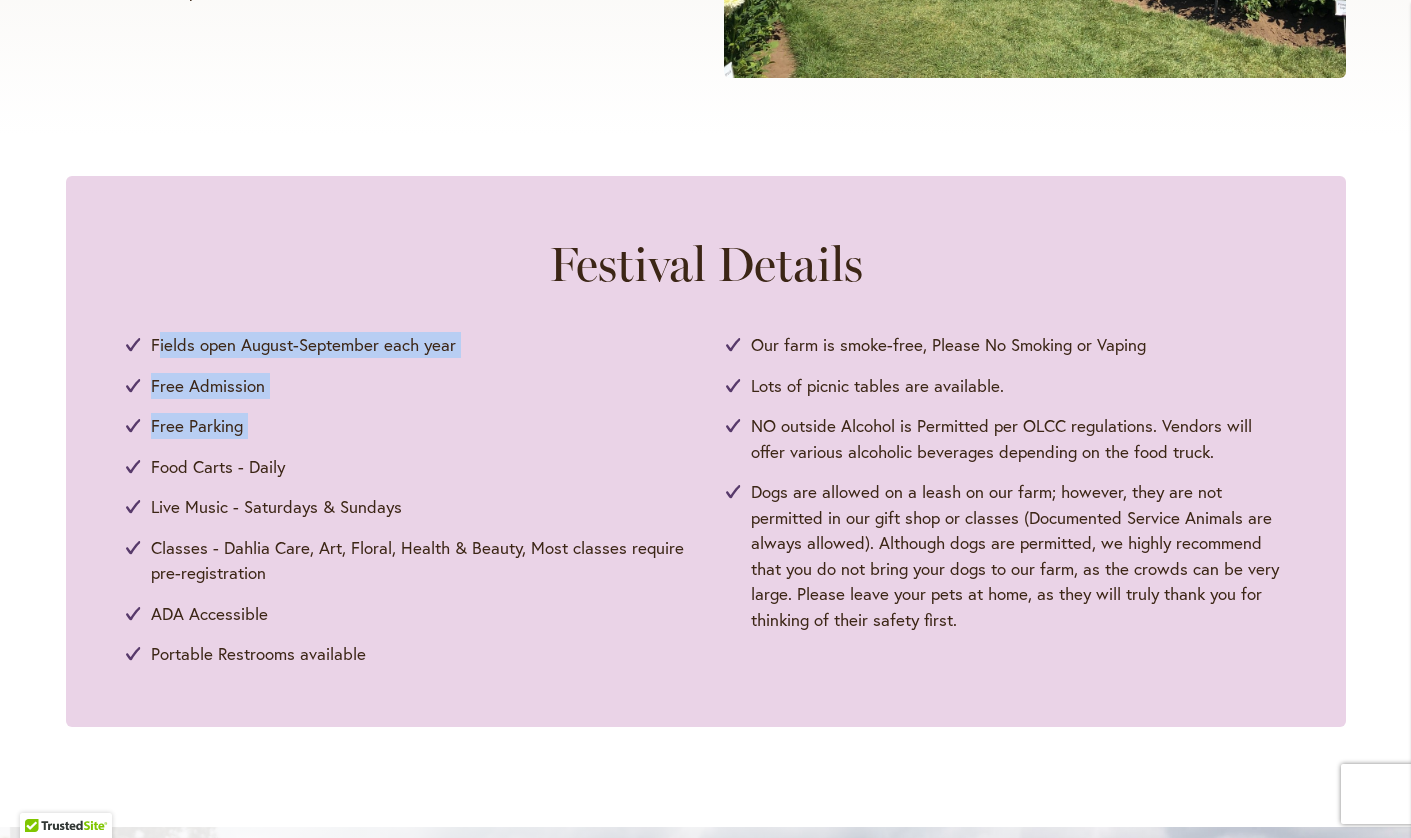 drag, startPoint x: 159, startPoint y: 343, endPoint x: 150, endPoint y: 464, distance: 121.33425 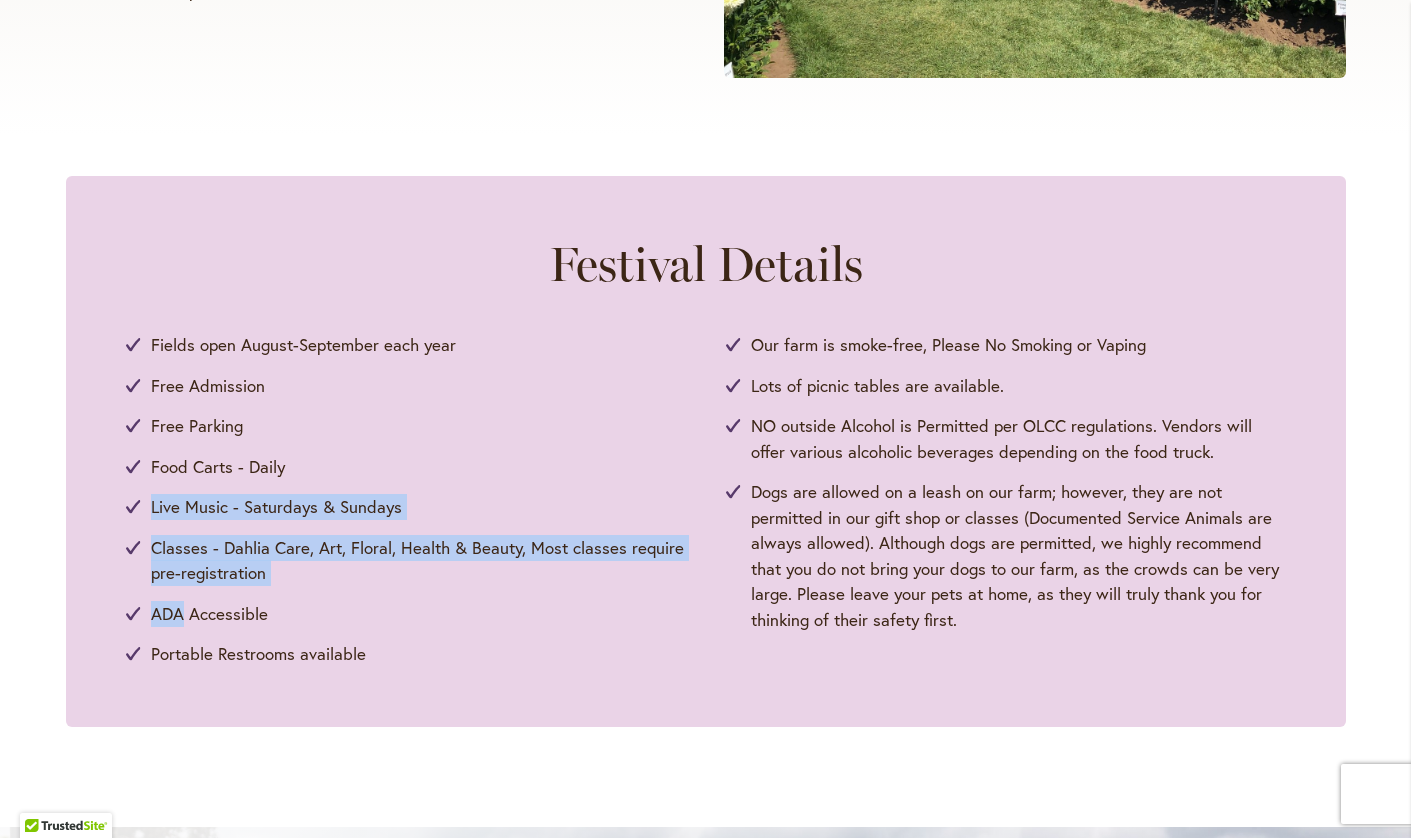 drag, startPoint x: 153, startPoint y: 499, endPoint x: 184, endPoint y: 620, distance: 124.90797 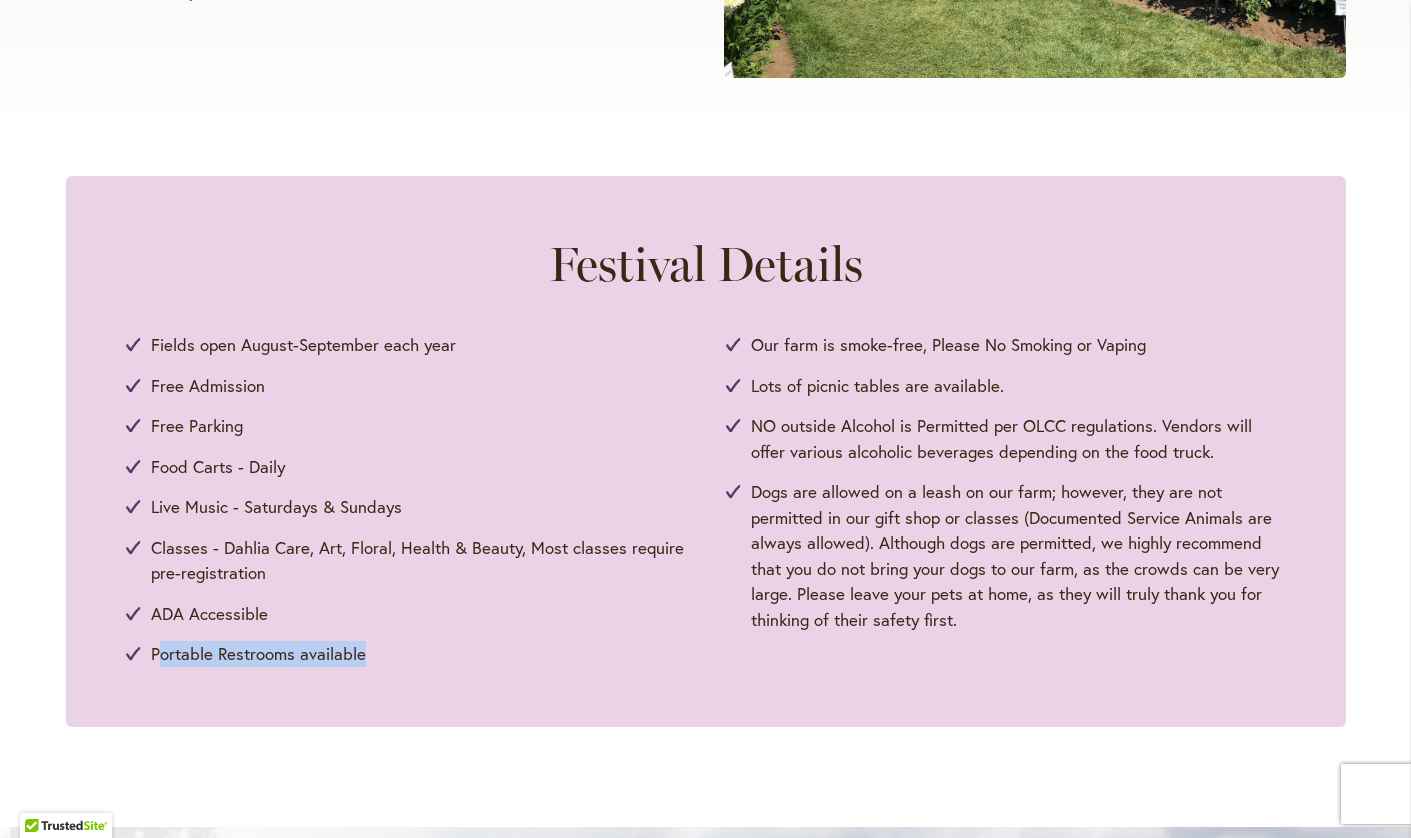 drag, startPoint x: 157, startPoint y: 647, endPoint x: 363, endPoint y: 646, distance: 206.00243 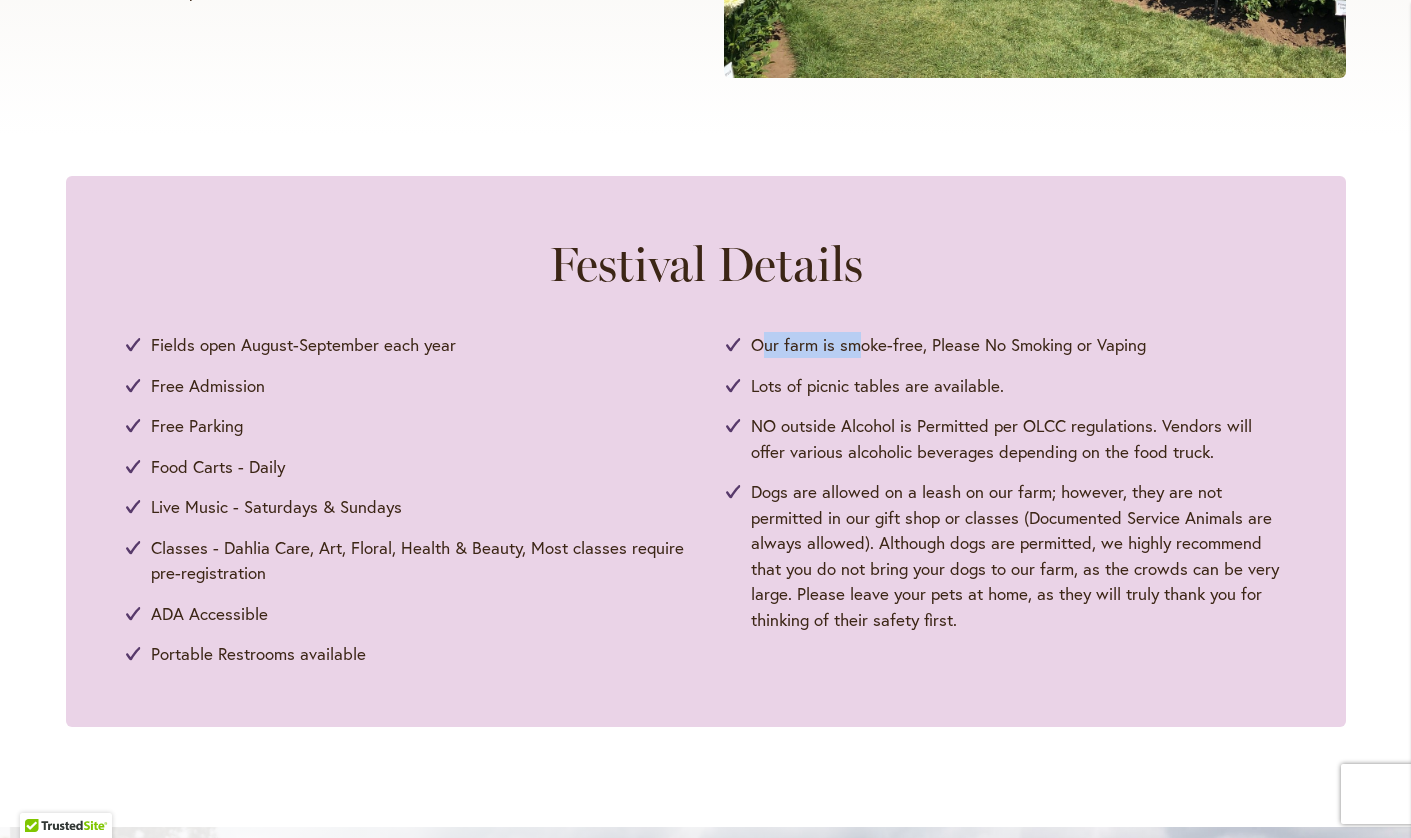 drag, startPoint x: 759, startPoint y: 355, endPoint x: 857, endPoint y: 363, distance: 98.32599 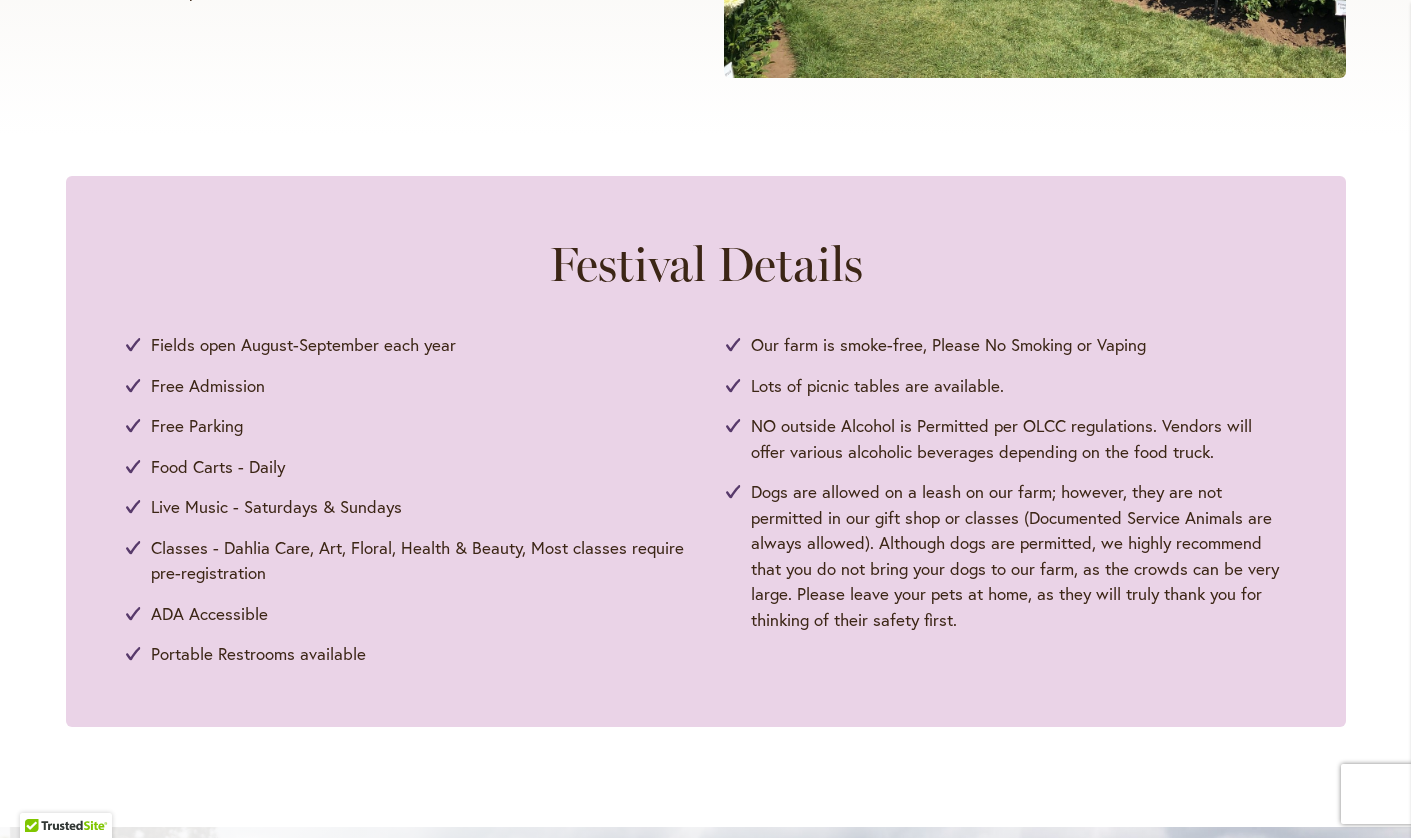click on "NO outside Alcohol is Permitted per OLCC regulations. Vendors will offer various alcoholic beverages depending on the food truck." at bounding box center (1018, 438) 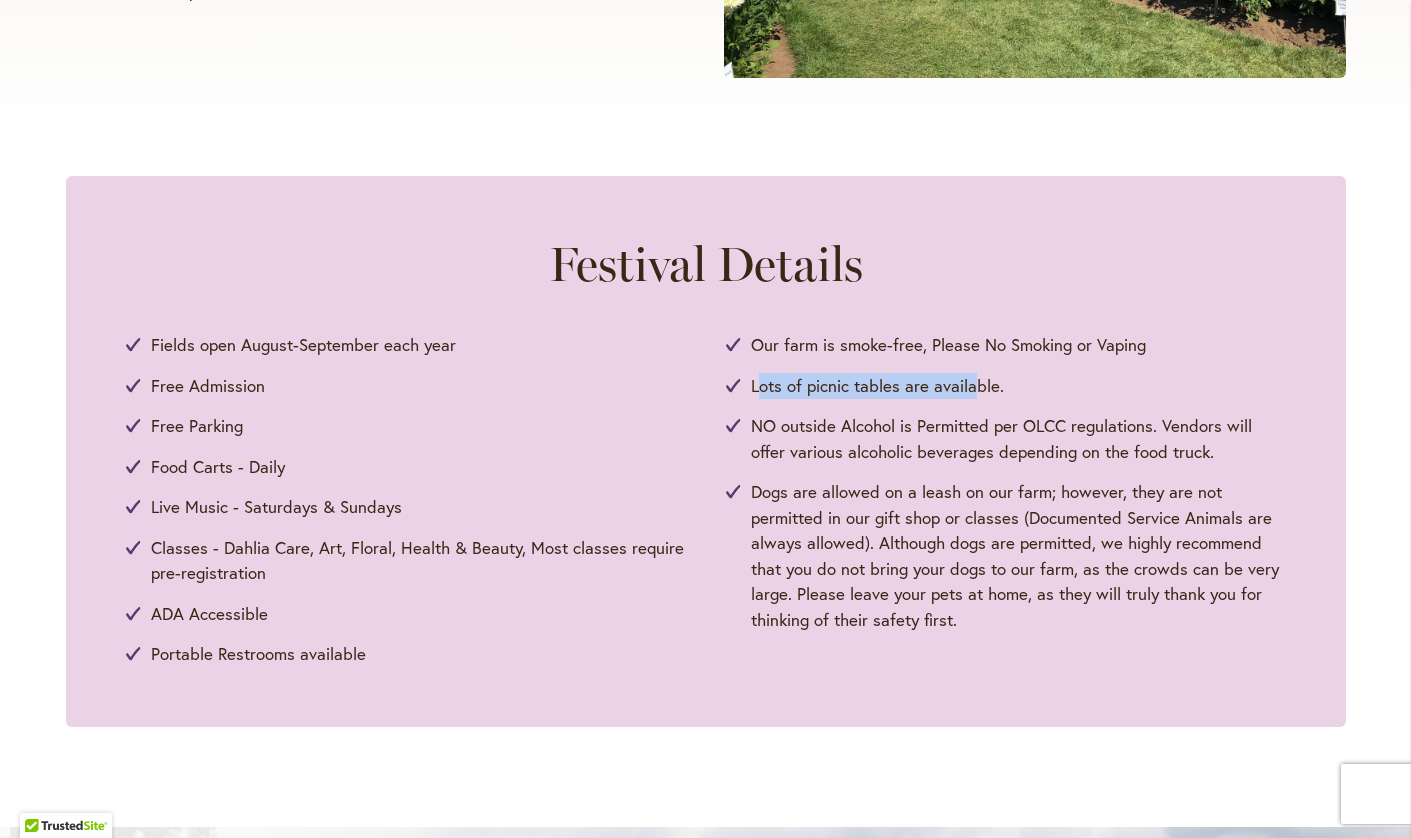 drag, startPoint x: 759, startPoint y: 403, endPoint x: 973, endPoint y: 398, distance: 214.05841 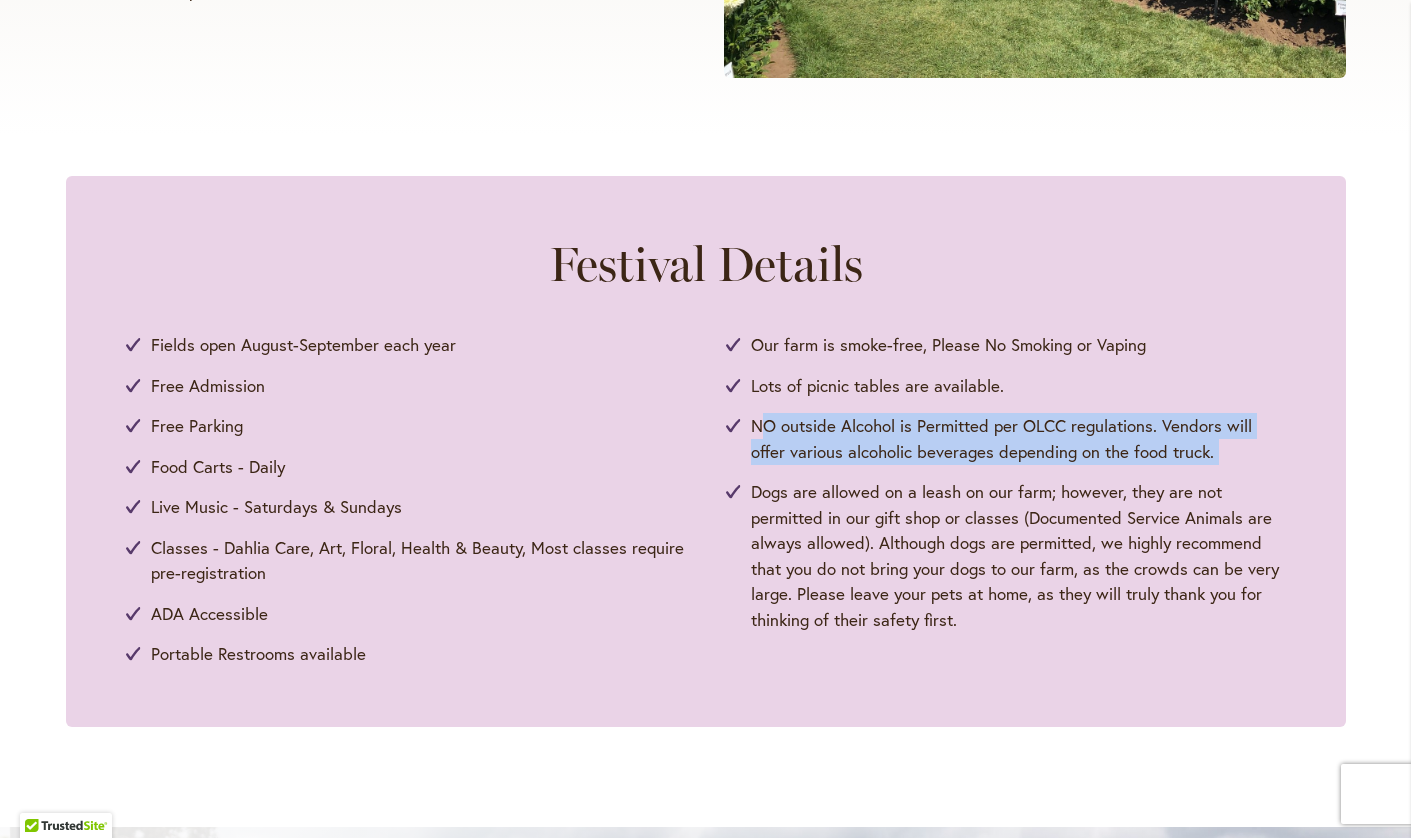 drag, startPoint x: 758, startPoint y: 440, endPoint x: 895, endPoint y: 478, distance: 142.17242 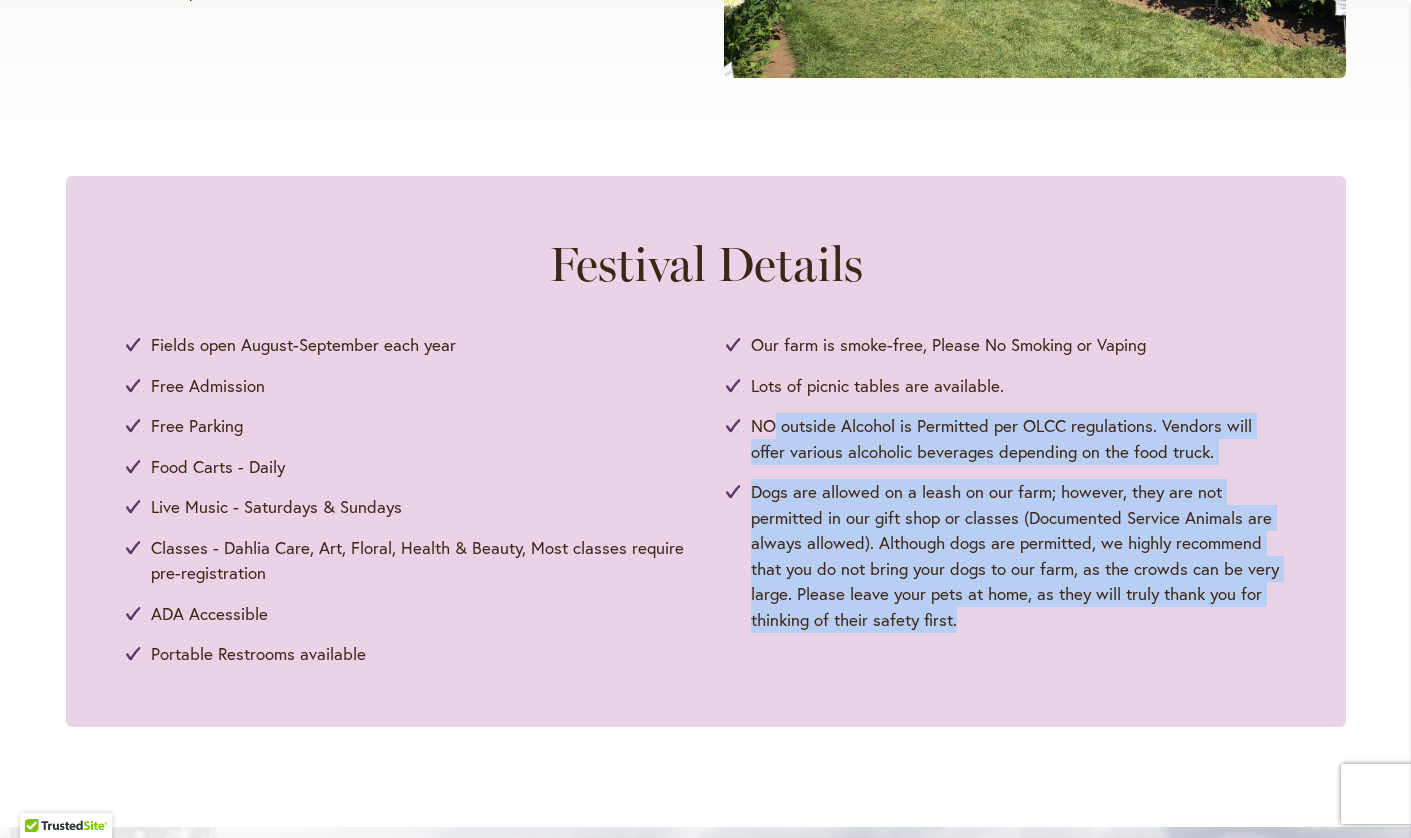 drag, startPoint x: 770, startPoint y: 434, endPoint x: 929, endPoint y: 645, distance: 264.20068 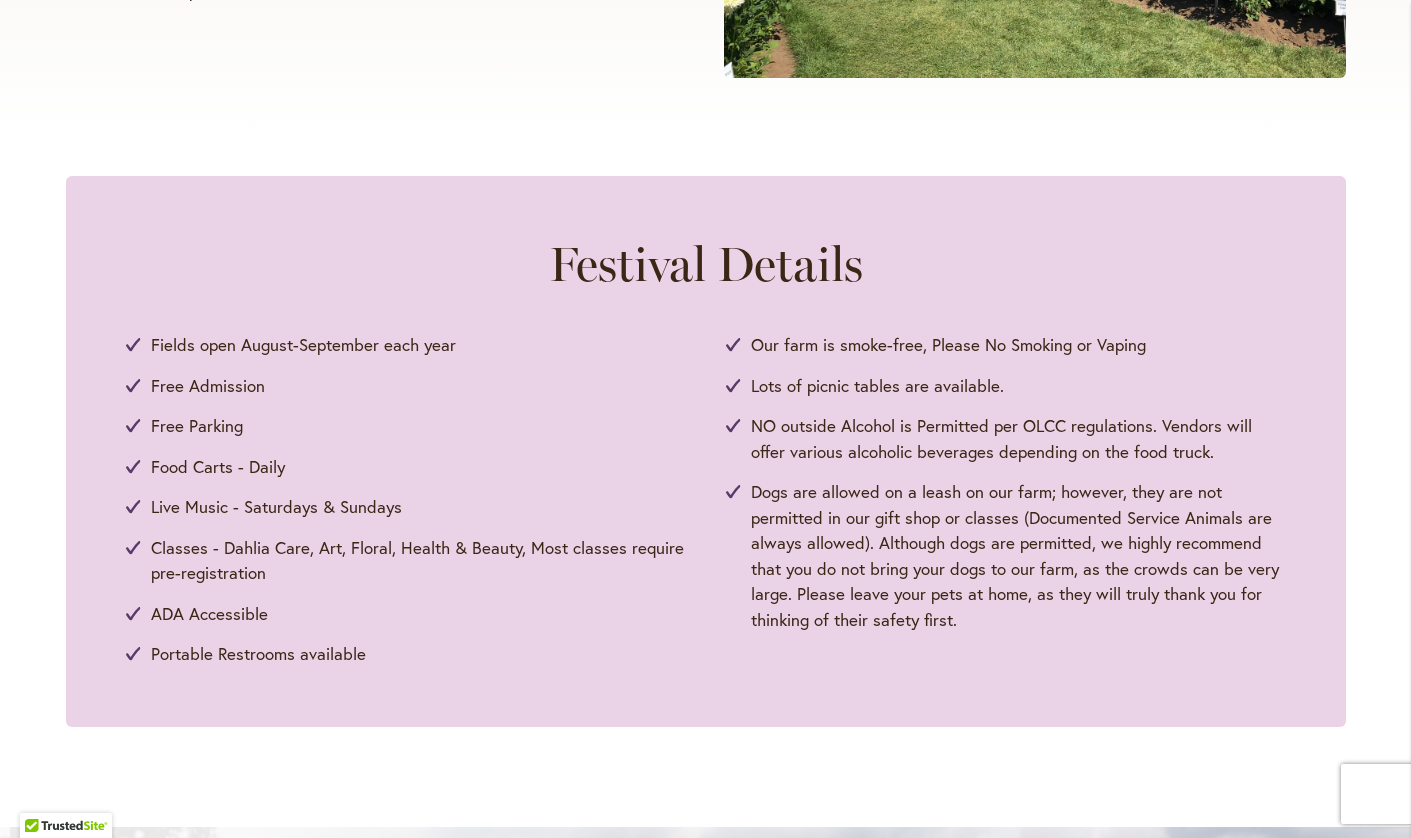 click on "Fields open August-September each year
Free Admission
Free Parking
Food Carts - Daily
Live Music - Saturdays & Sundays
Classes - Dahlia Care, Art, Floral, Health & Beauty, Most classes require pre-registration
ADA Accessible
Portable Restrooms available
Our farm is smoke-free, Please No Smoking or Vaping
Lots of picnic tables are available.
NO outside Alcohol is Permitted per OLCC regulations. Vendors will offer various alcoholic beverages depending on the food truck.
Dogs are allowed on a leash on our farm; however, they are not permitted in our gift shop or classes (Documented Service Animals are always allowed). Although dogs are permitted, we highly recommend that you do not bring your dogs to our farm, as the crowds can be very large. Please leave your pets at home, as they will truly thank you for thinking of their safety first." at bounding box center (706, 499) 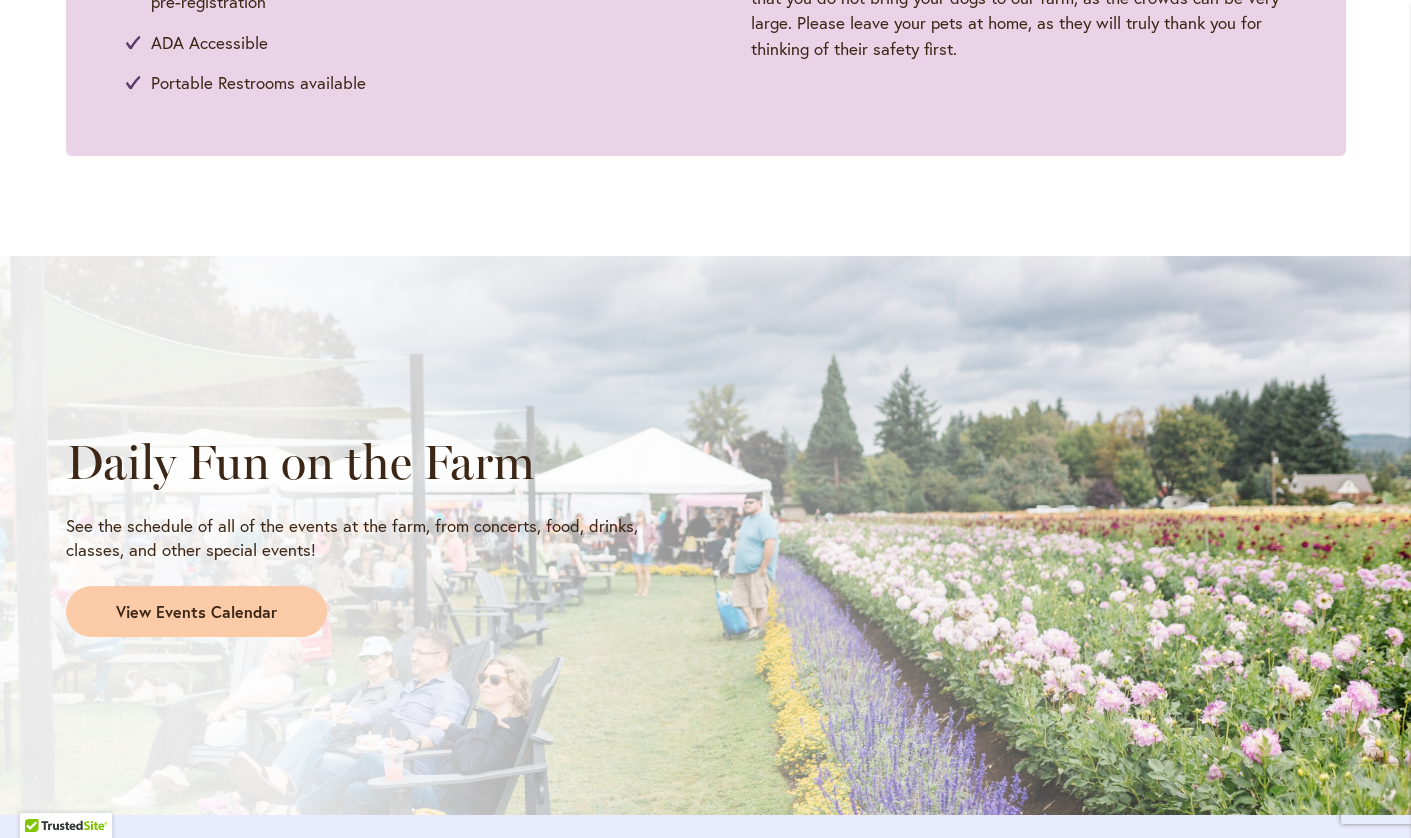 scroll, scrollTop: 1400, scrollLeft: 0, axis: vertical 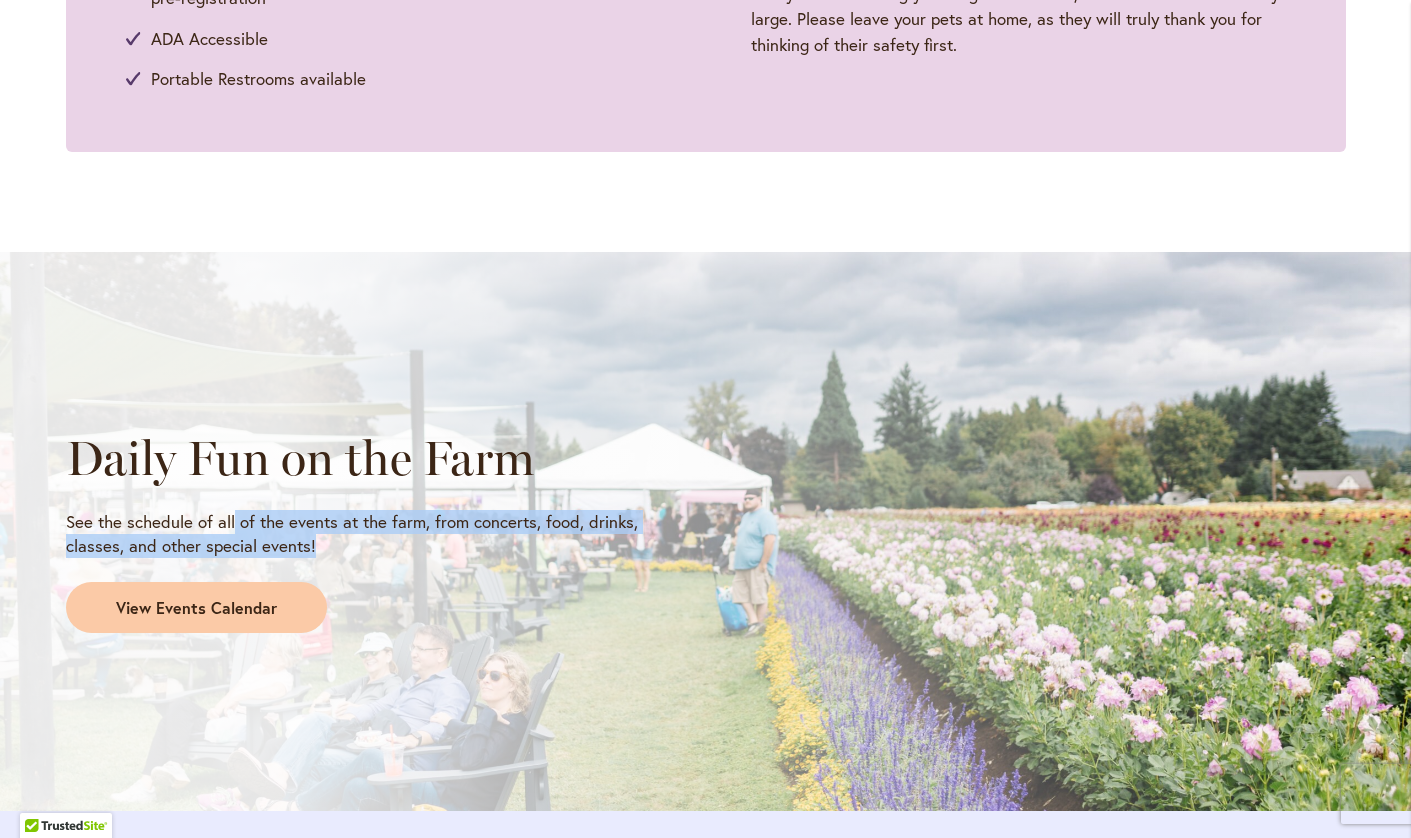 drag, startPoint x: 232, startPoint y: 518, endPoint x: 412, endPoint y: 536, distance: 180.89777 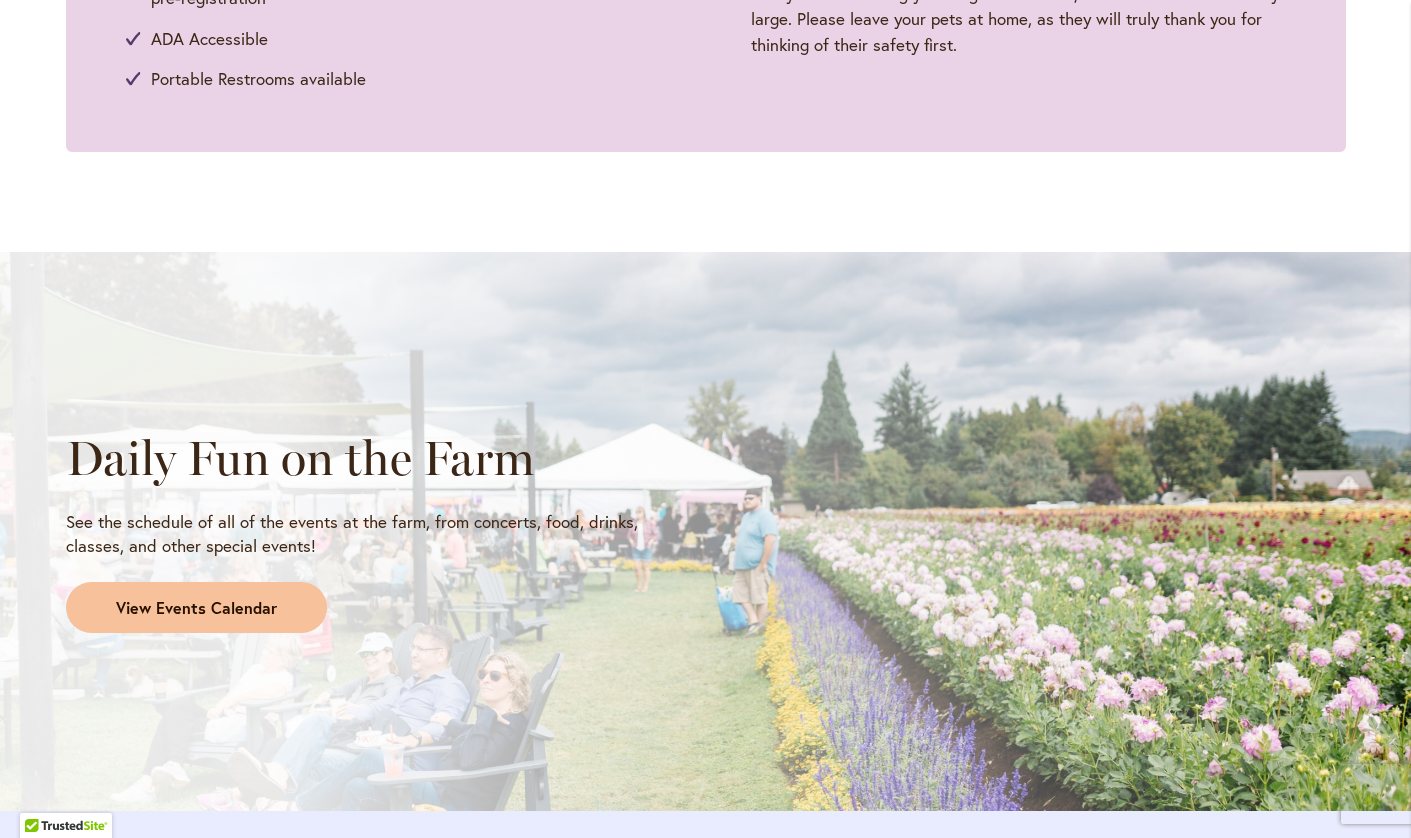 click on "View Events Calendar" at bounding box center (196, 608) 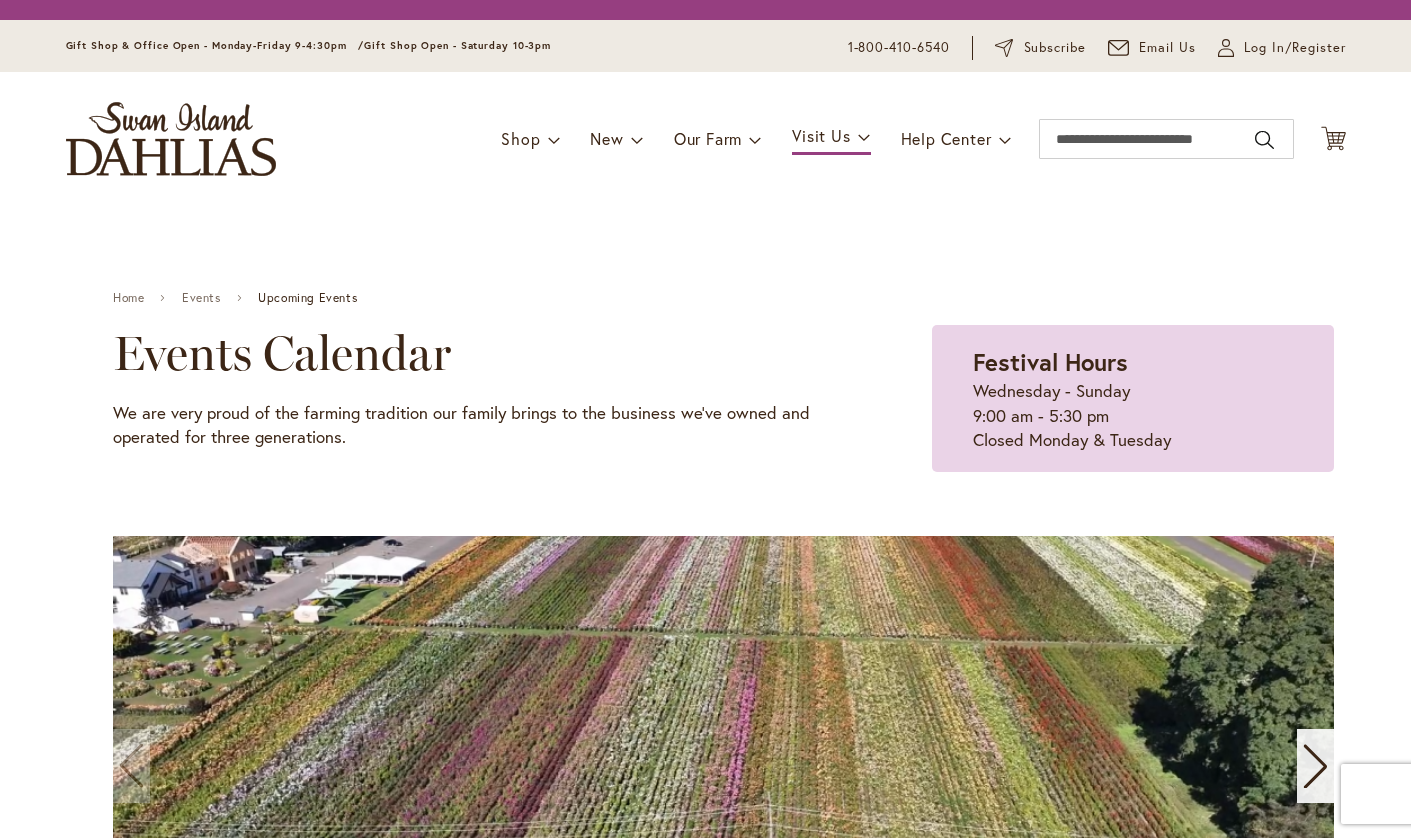 scroll, scrollTop: 0, scrollLeft: 0, axis: both 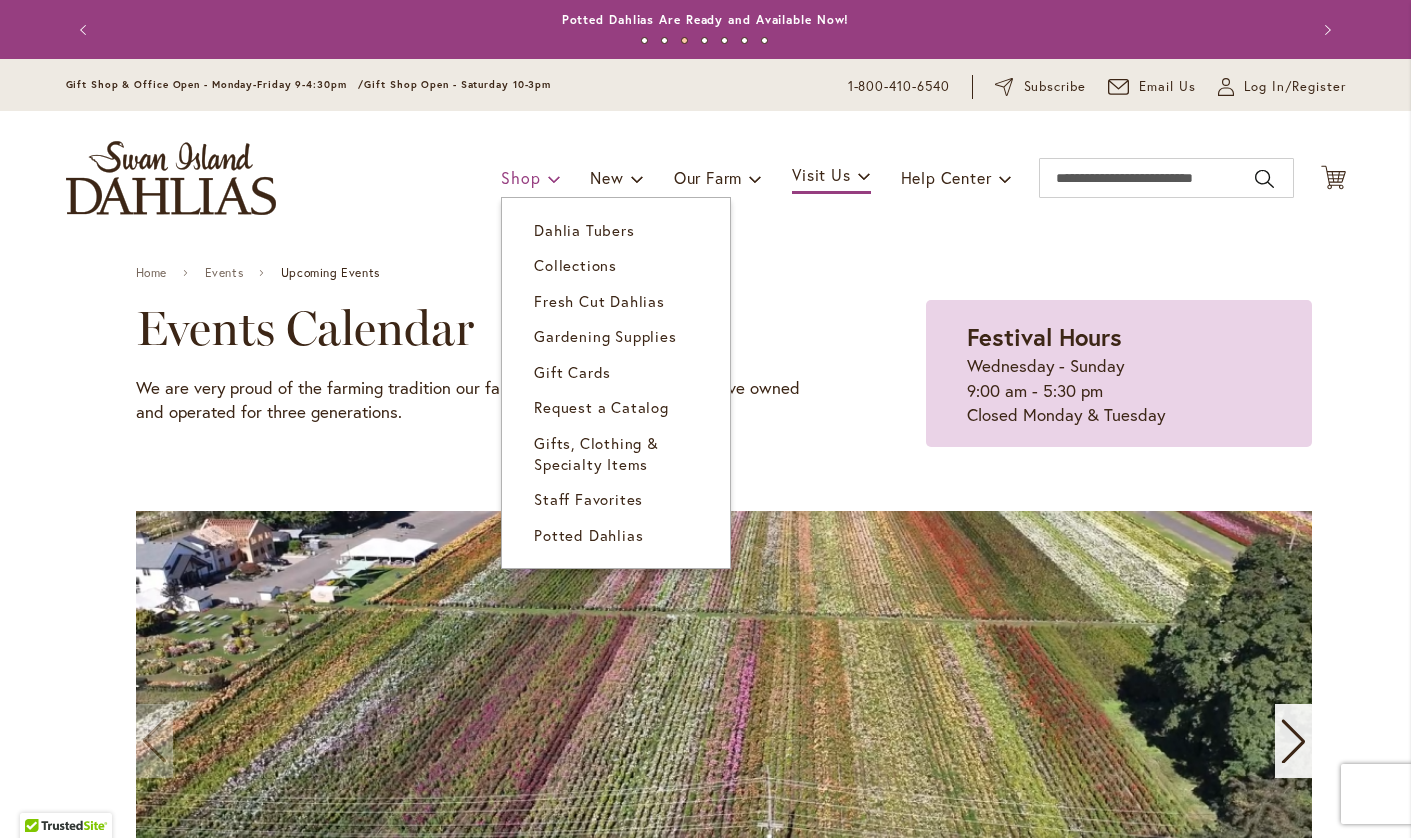 click on "Shop" at bounding box center [520, 177] 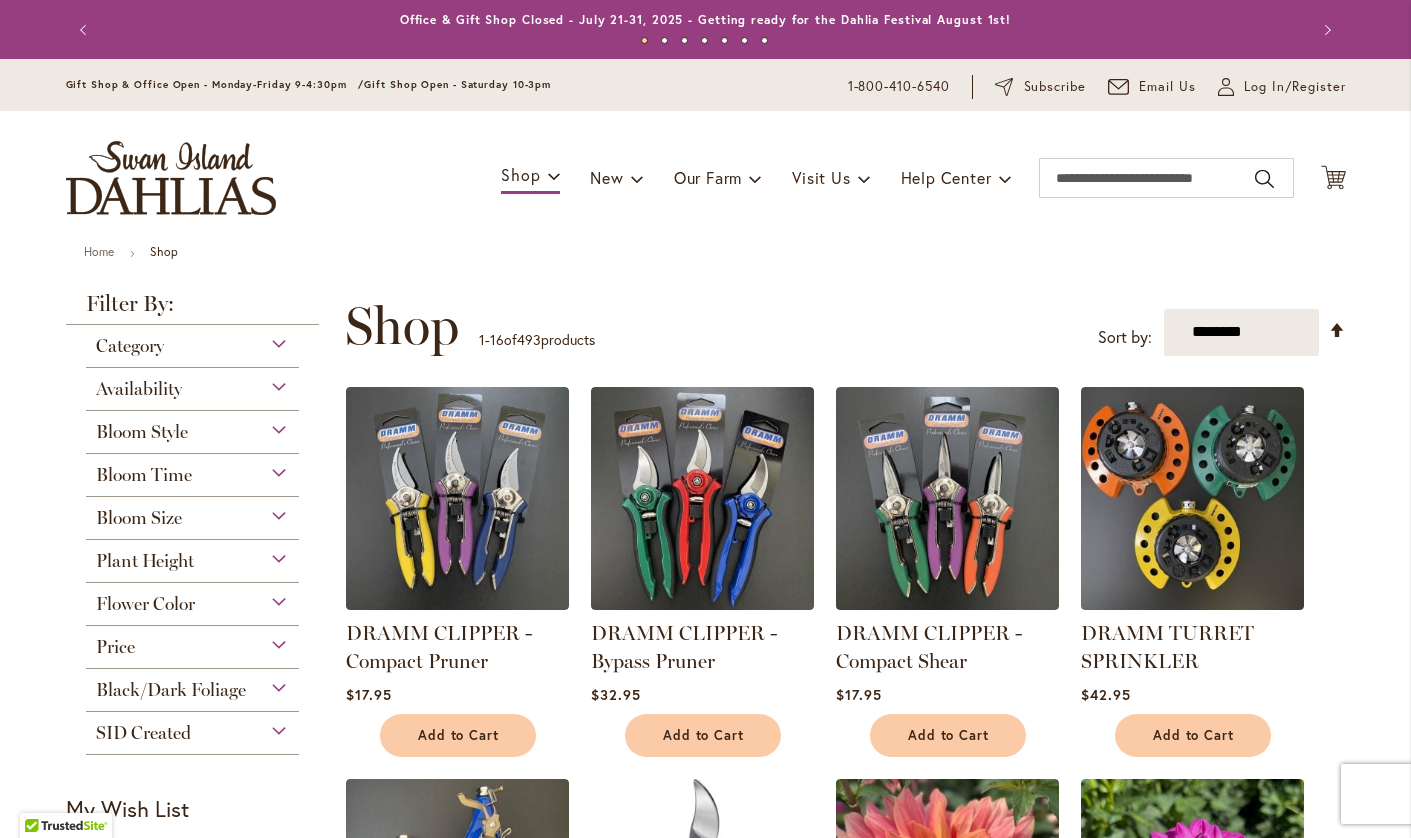 scroll, scrollTop: 0, scrollLeft: 0, axis: both 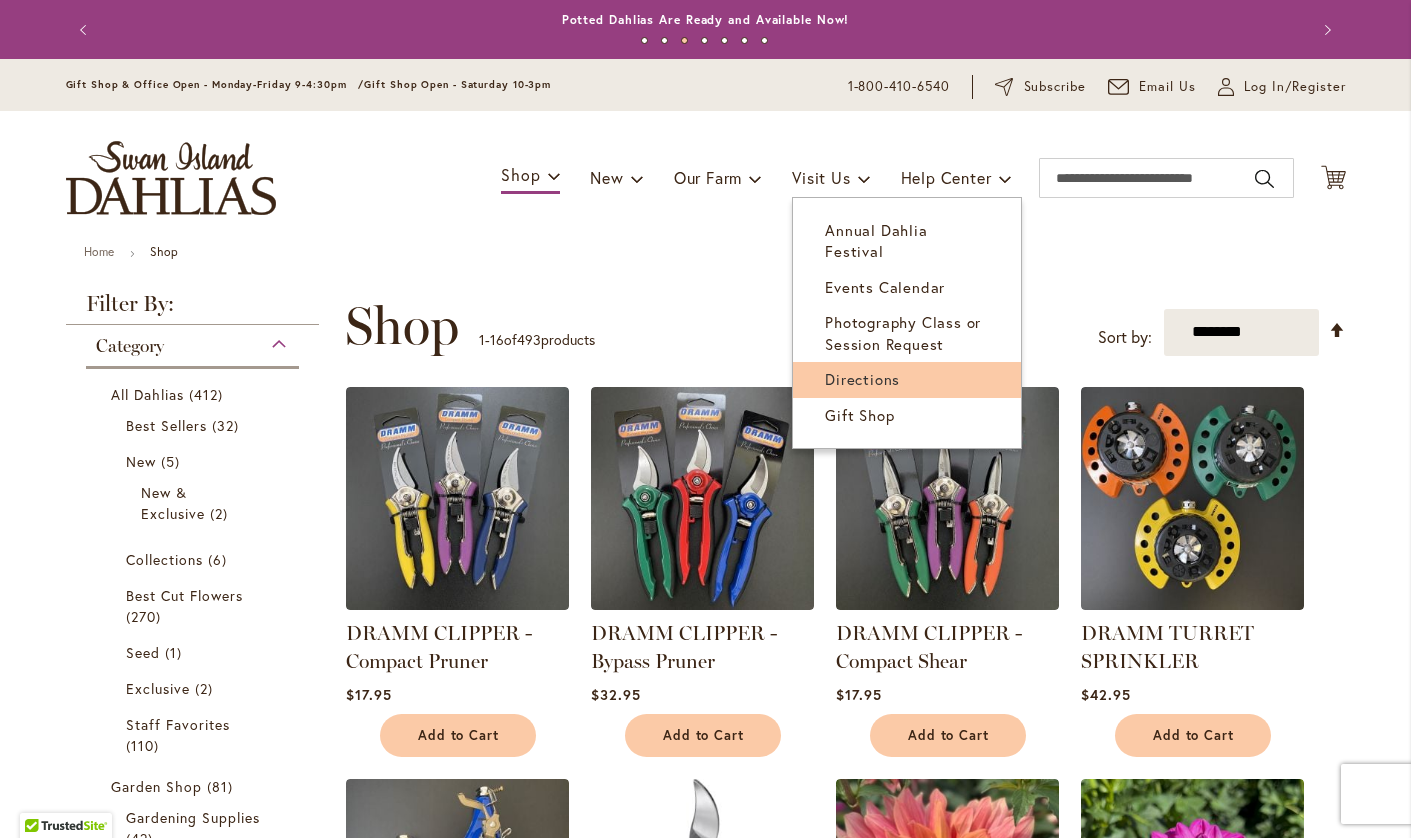 click on "Directions" at bounding box center [862, 379] 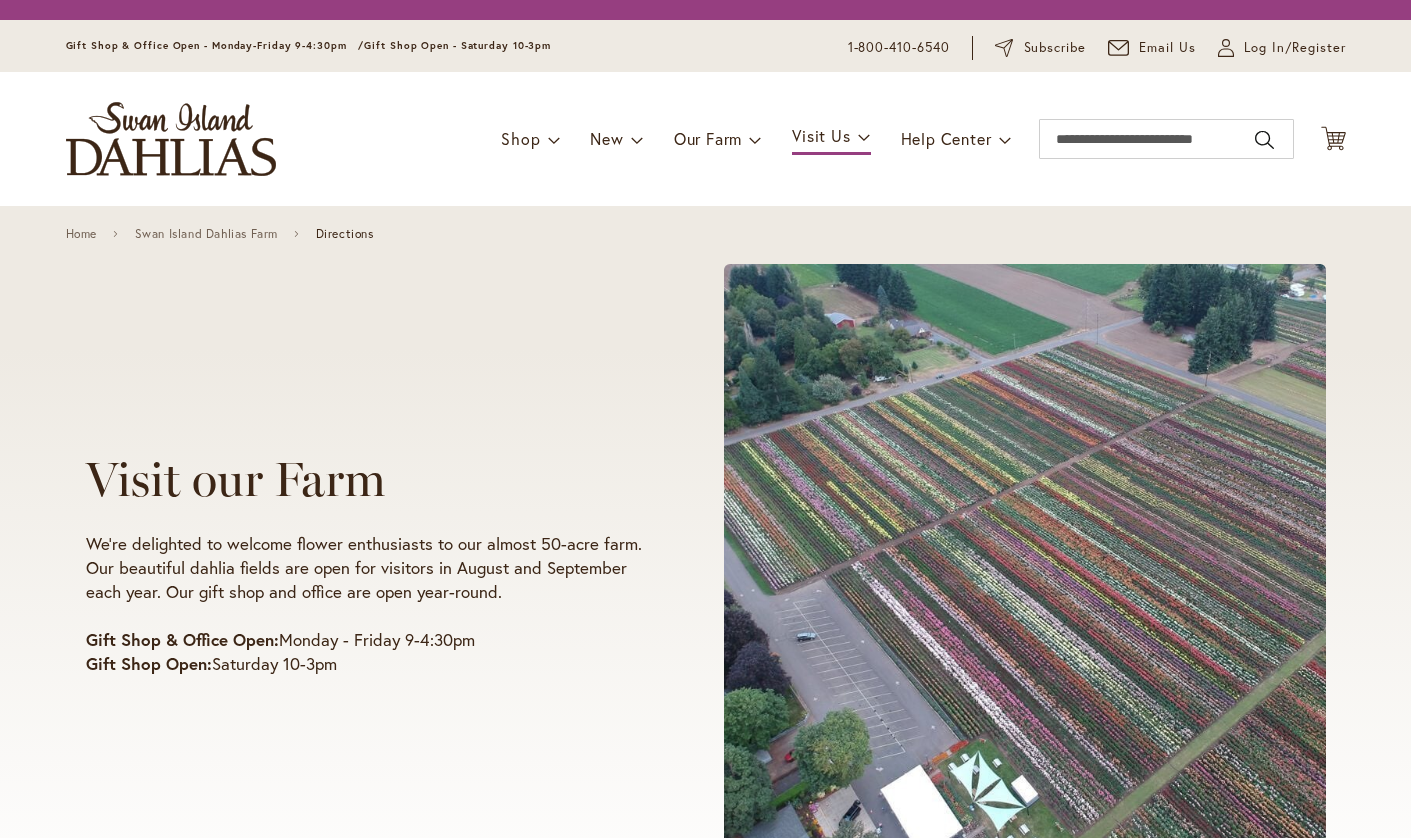 scroll, scrollTop: 0, scrollLeft: 0, axis: both 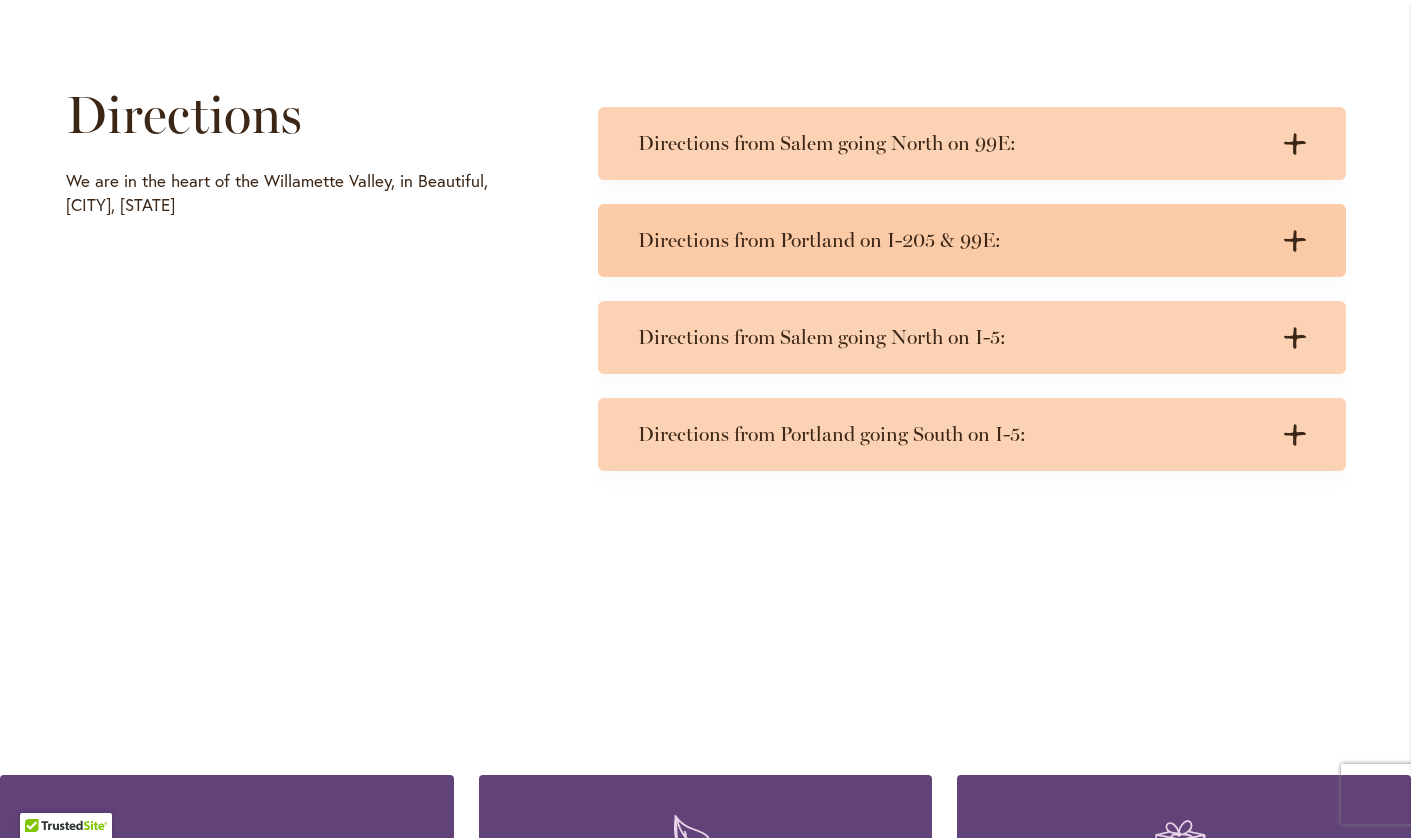 click on "Directions from Portland on I-205 & 99E:" at bounding box center [952, 240] 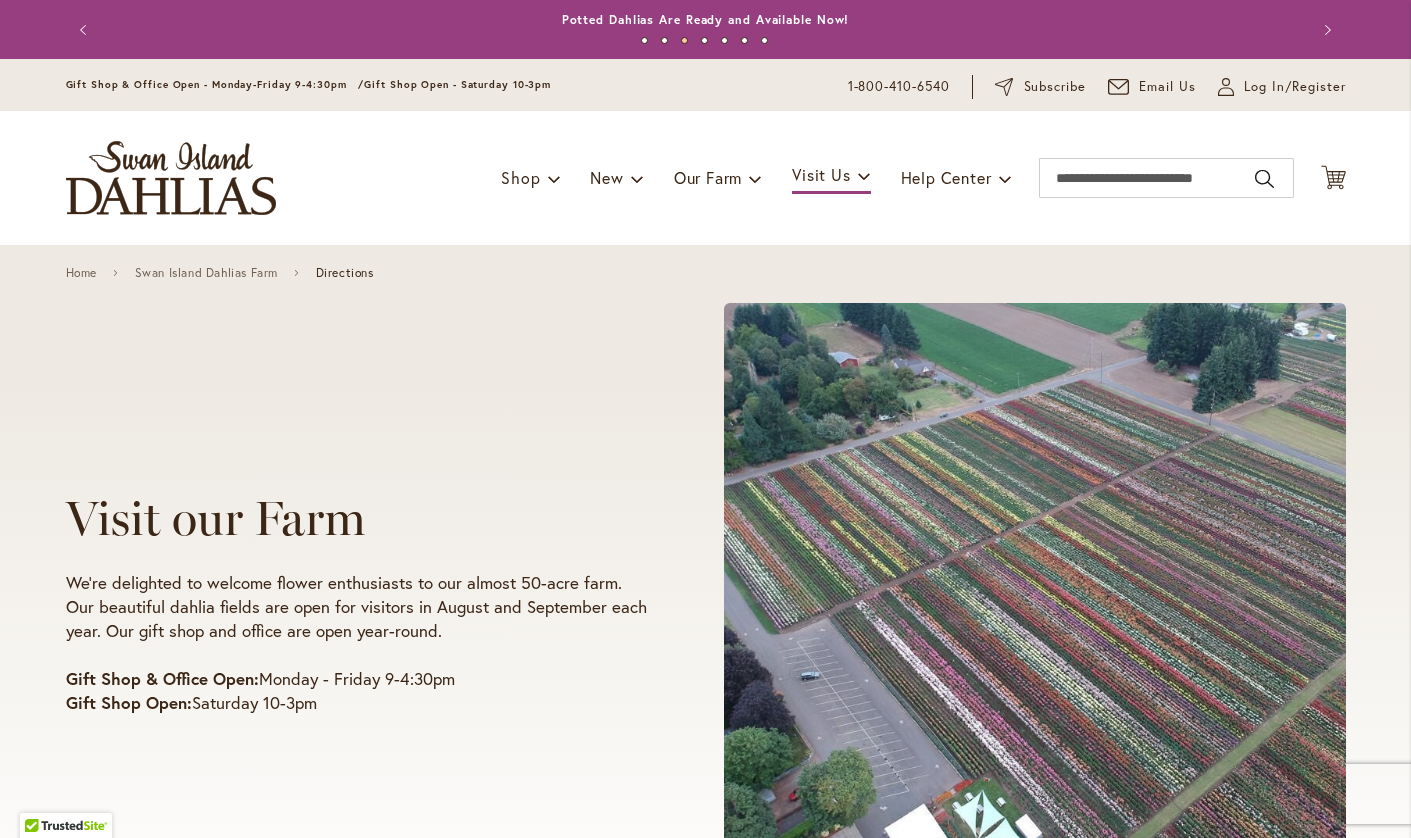 scroll, scrollTop: 0, scrollLeft: 0, axis: both 